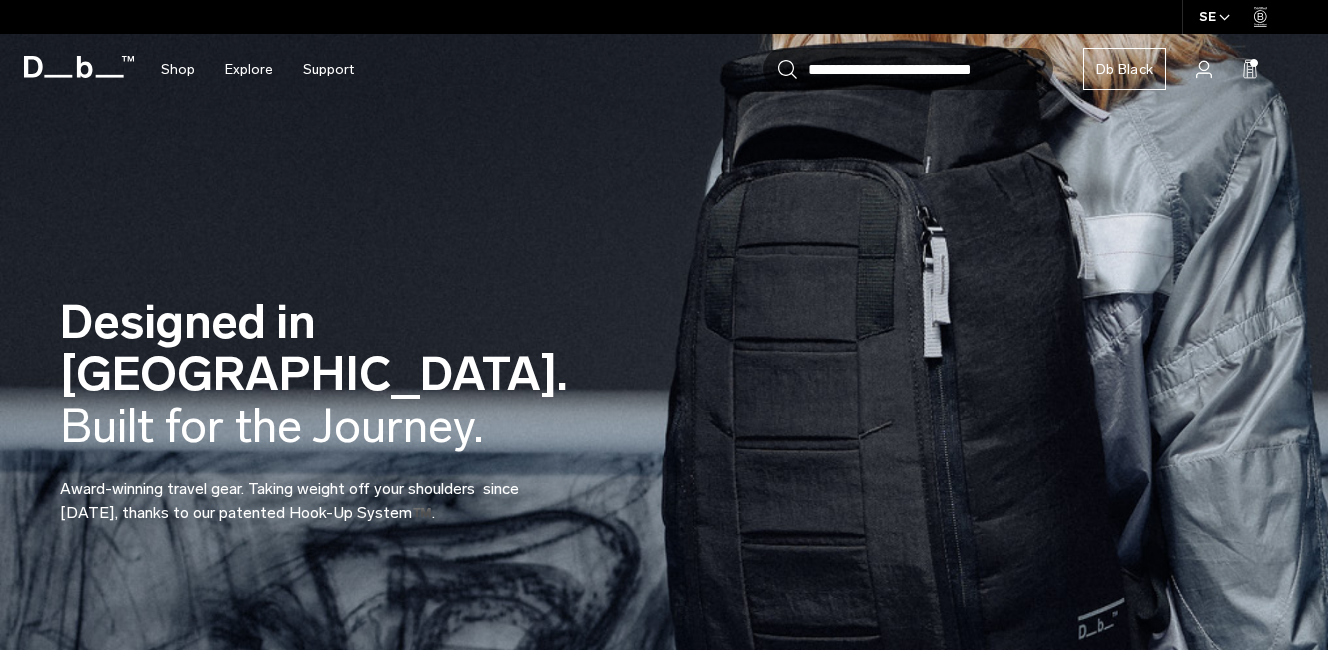 scroll, scrollTop: 0, scrollLeft: 0, axis: both 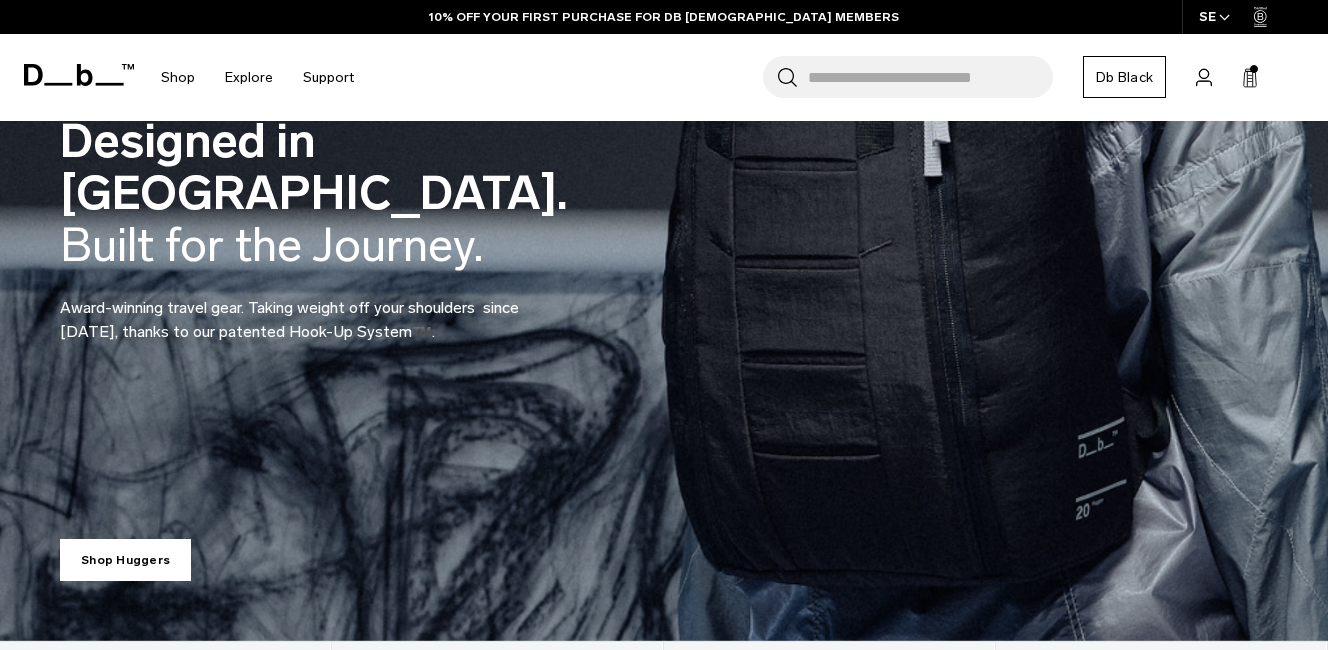 click on "Shop Huggers" at bounding box center (125, 560) 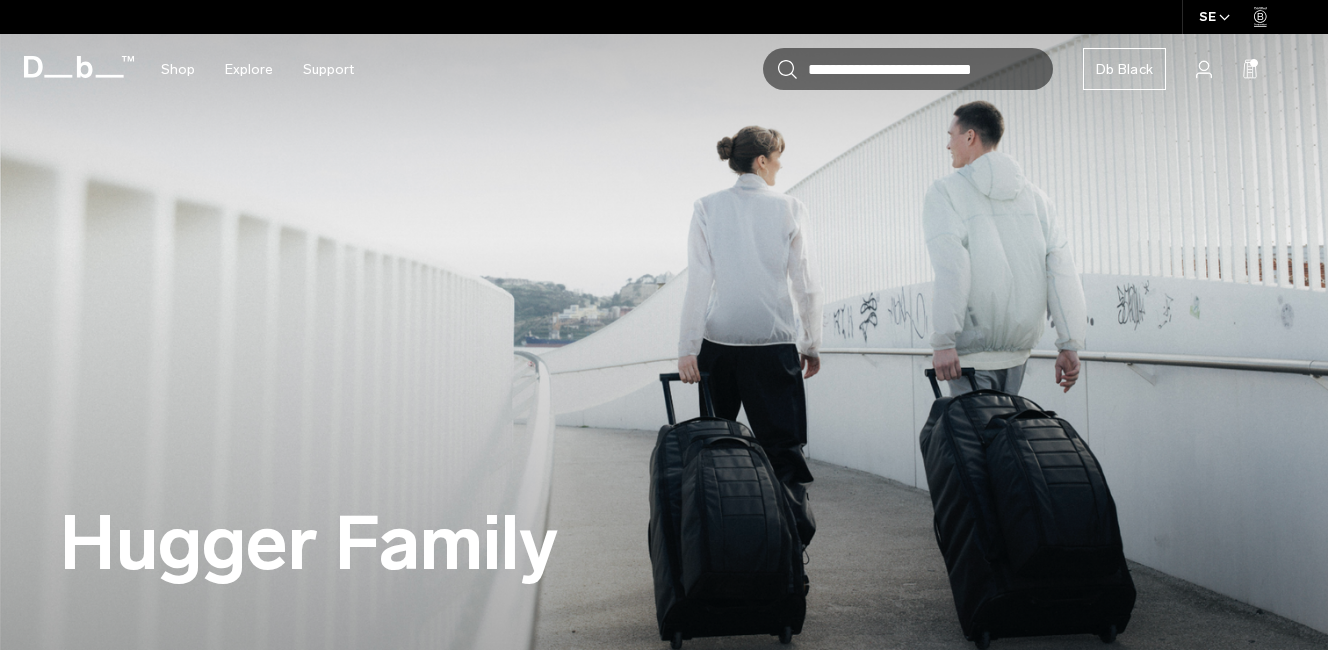 scroll, scrollTop: 138, scrollLeft: 0, axis: vertical 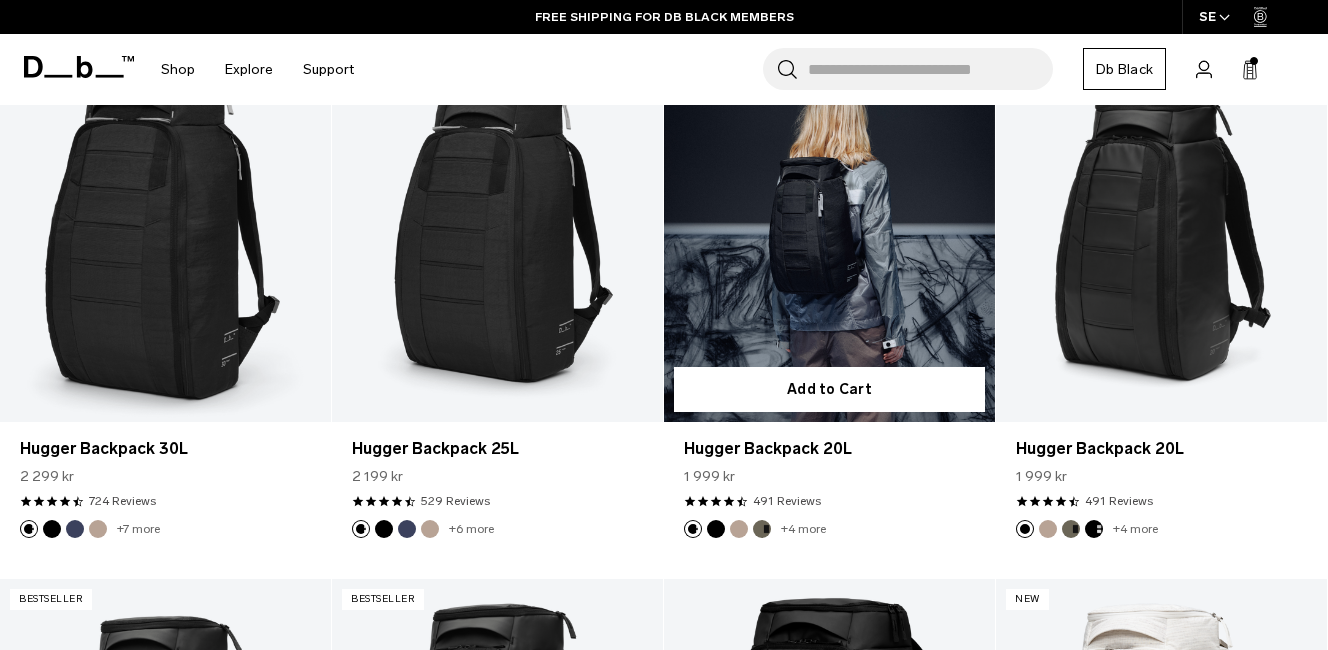 click at bounding box center [829, 238] 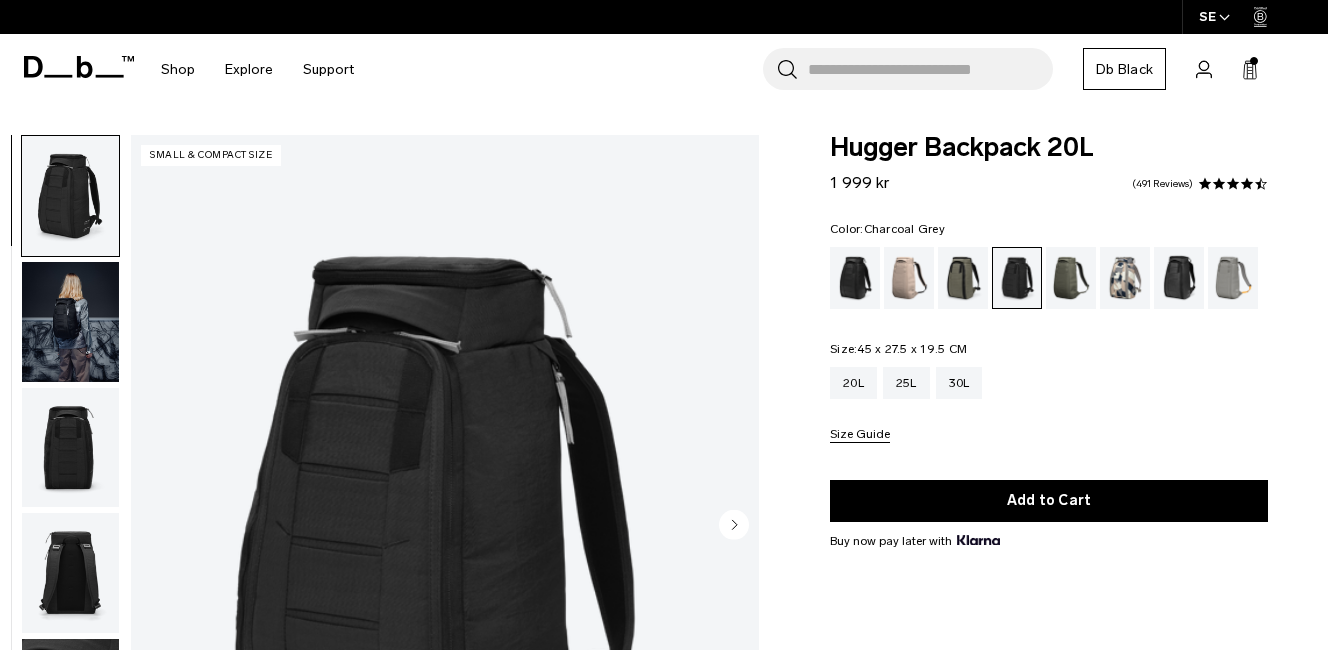 scroll, scrollTop: 0, scrollLeft: 0, axis: both 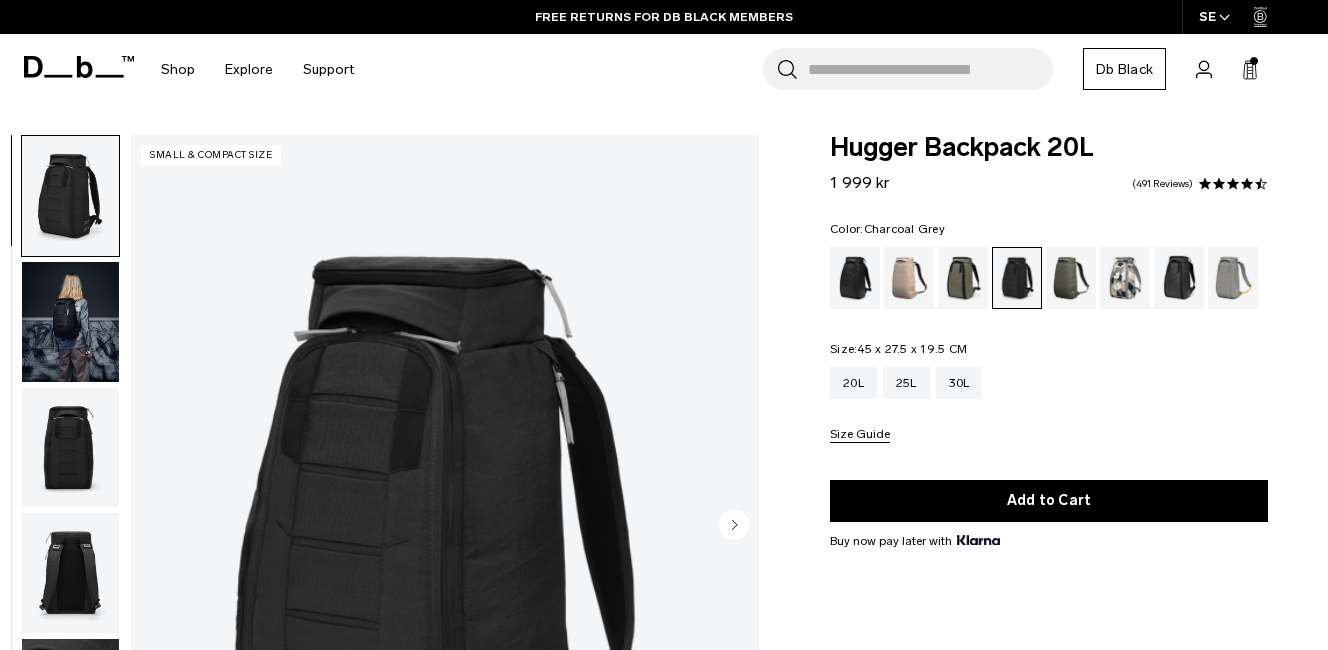 click at bounding box center (70, 448) 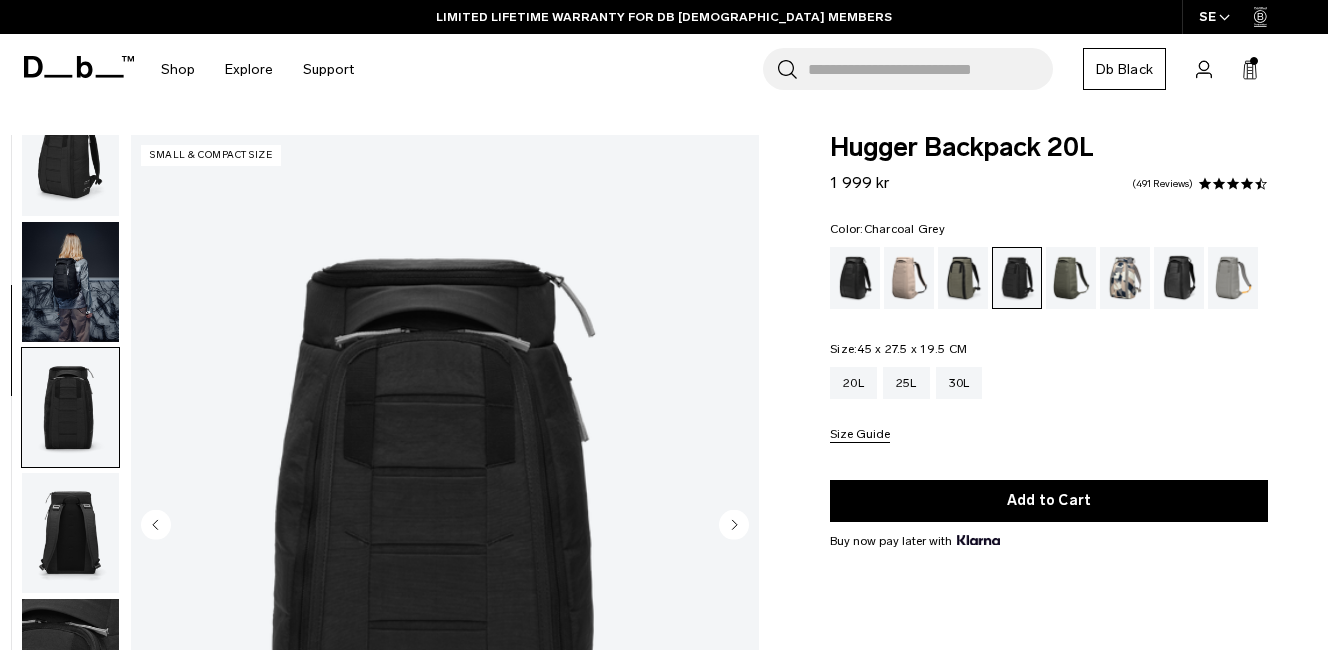 click at bounding box center [70, 282] 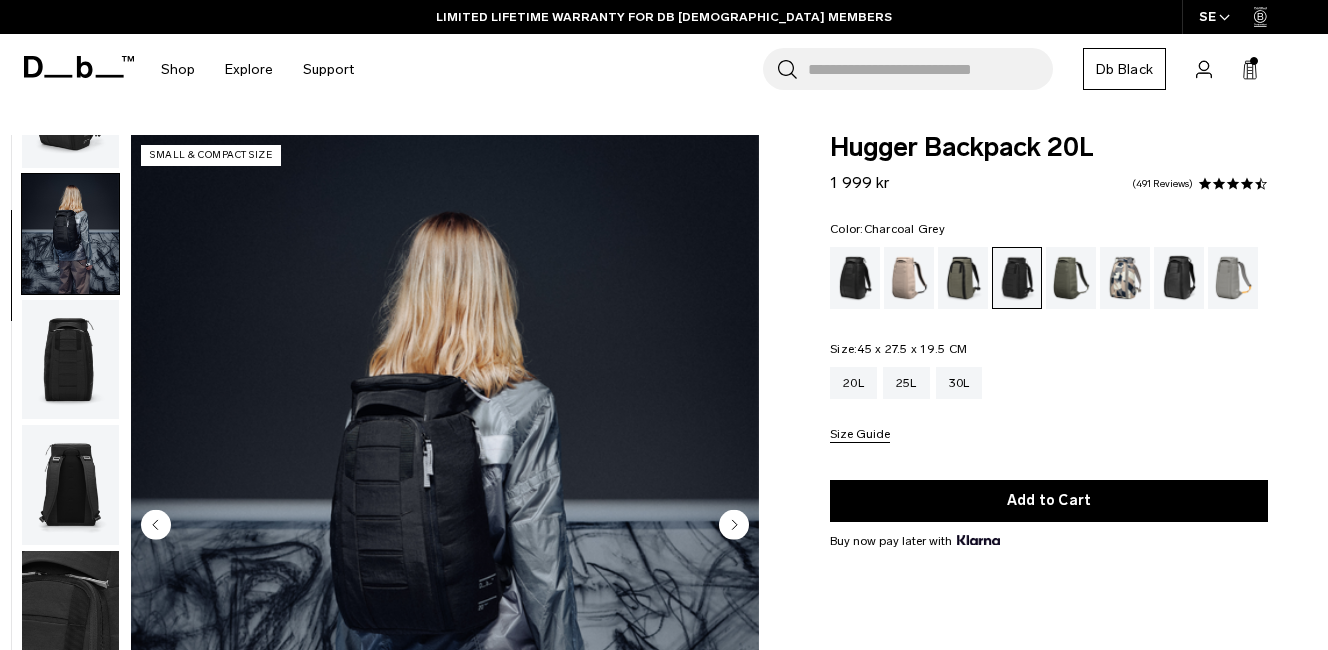 scroll, scrollTop: 126, scrollLeft: 0, axis: vertical 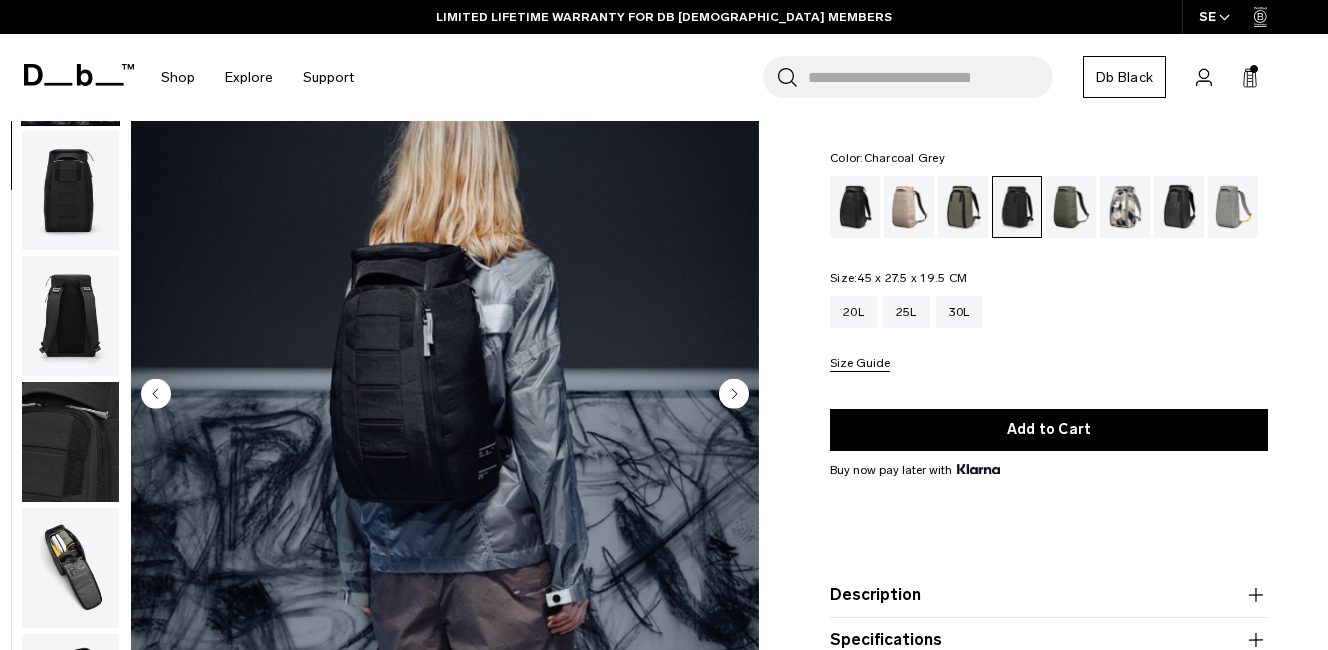 click 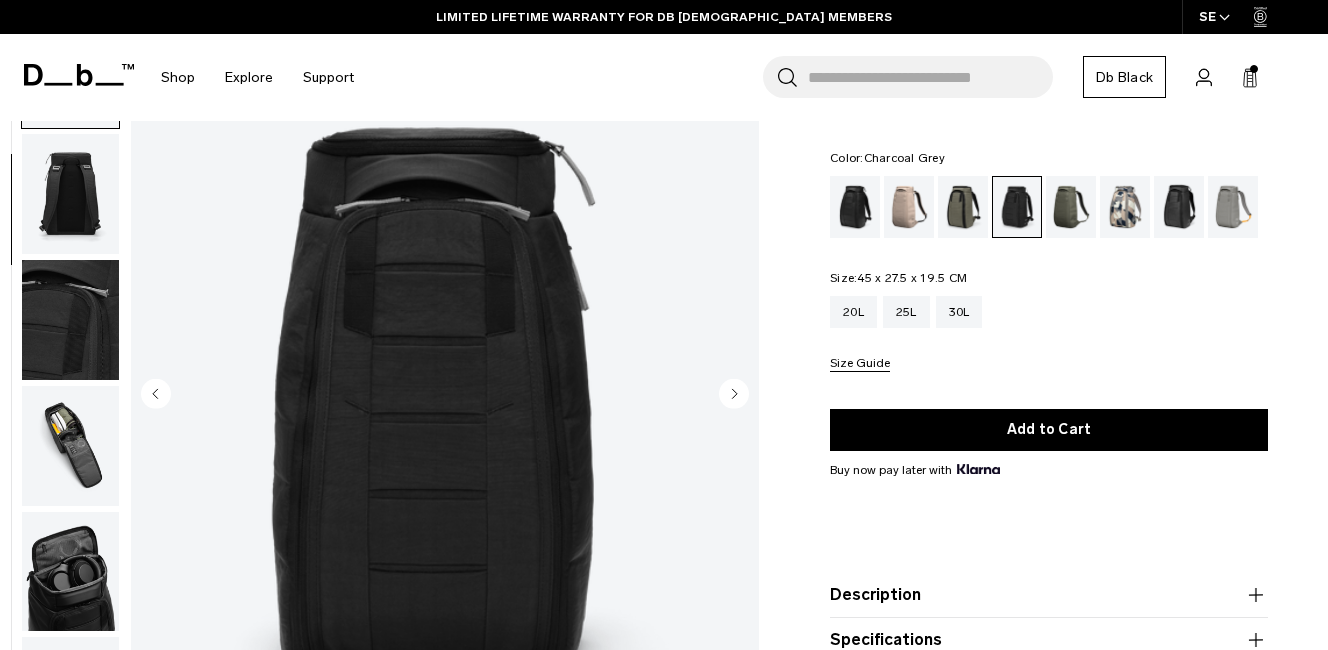scroll, scrollTop: 252, scrollLeft: 0, axis: vertical 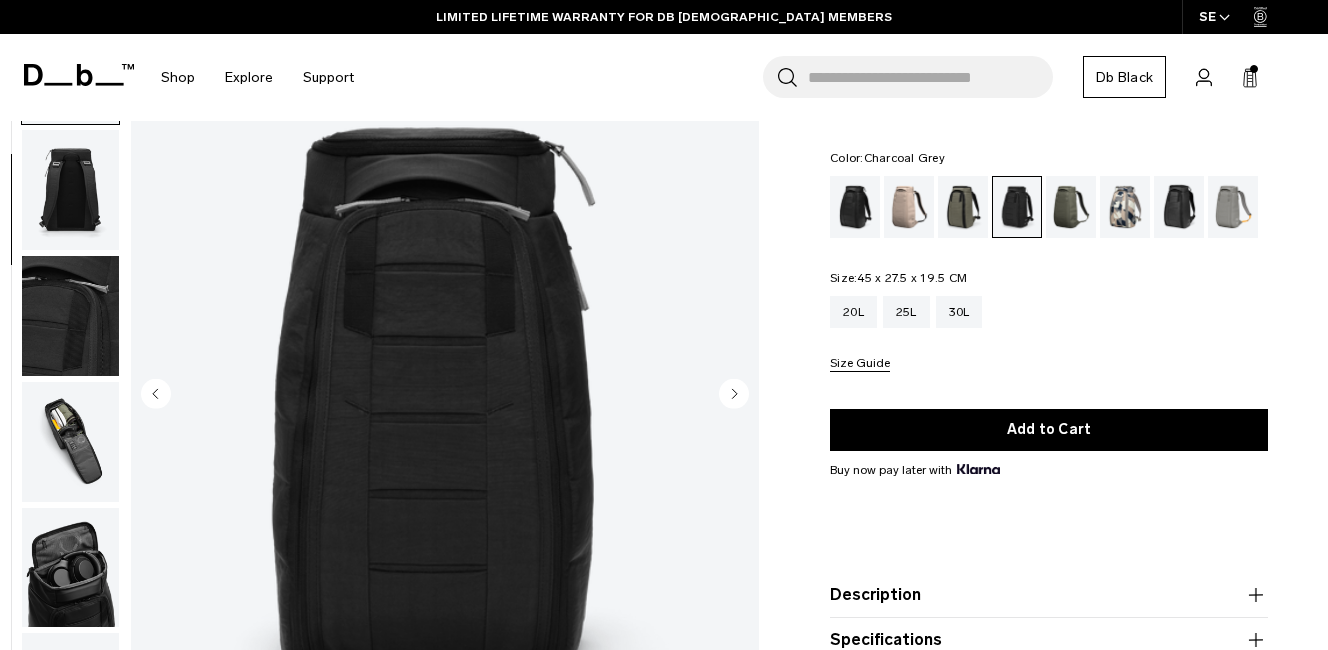 click 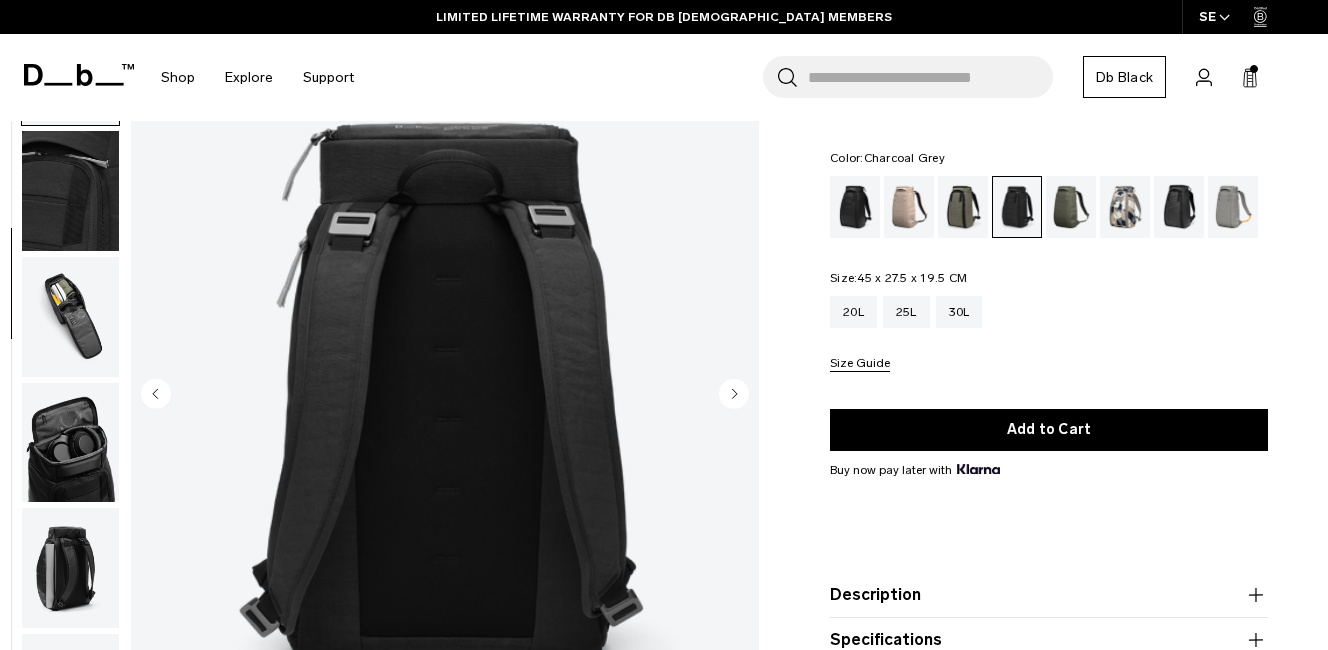 click 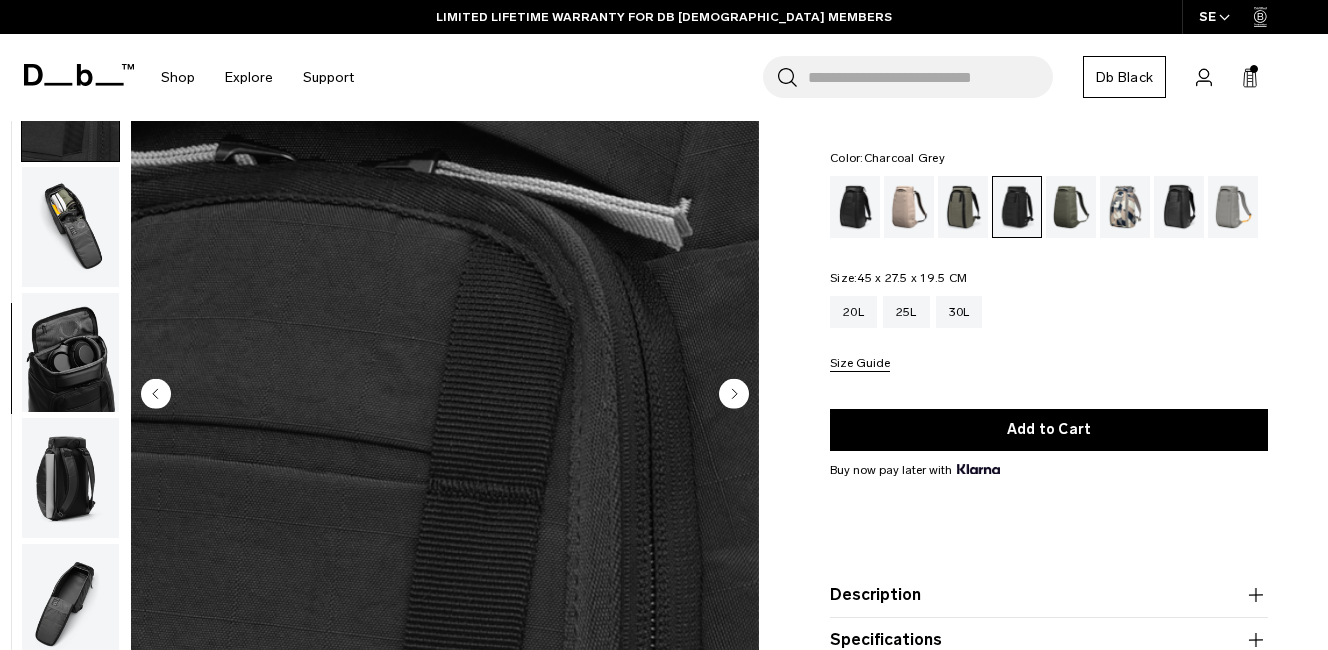 scroll, scrollTop: 470, scrollLeft: 0, axis: vertical 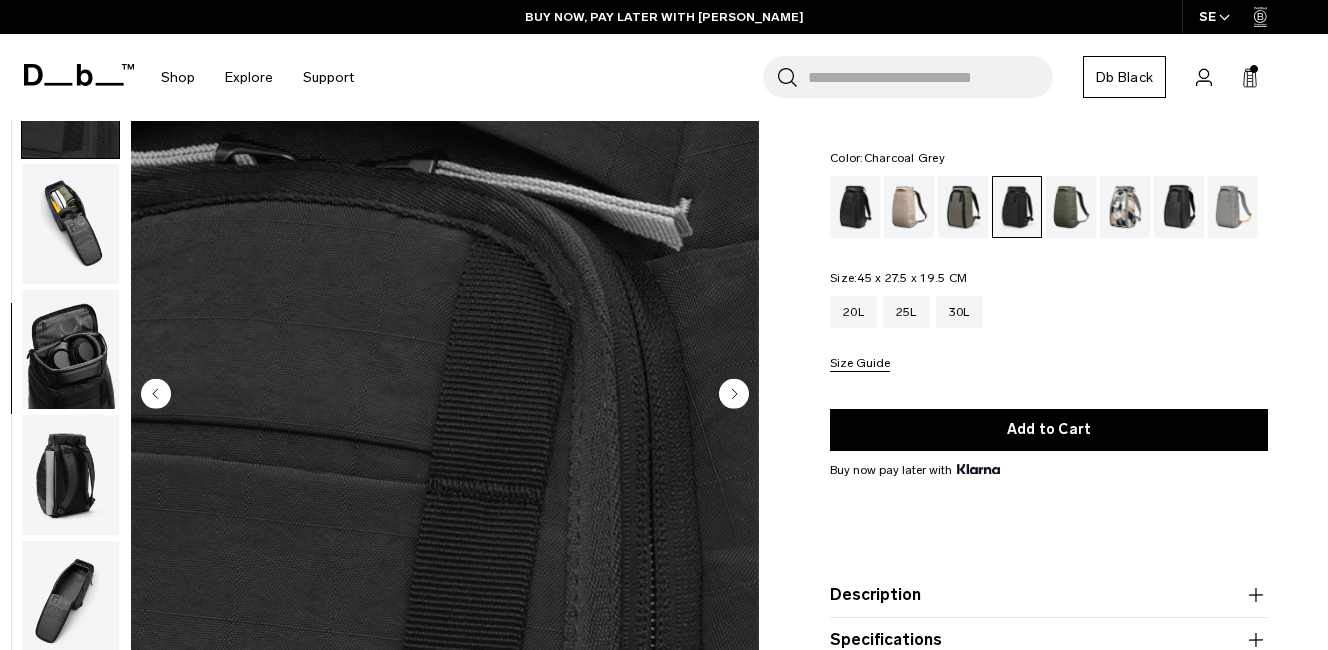 click 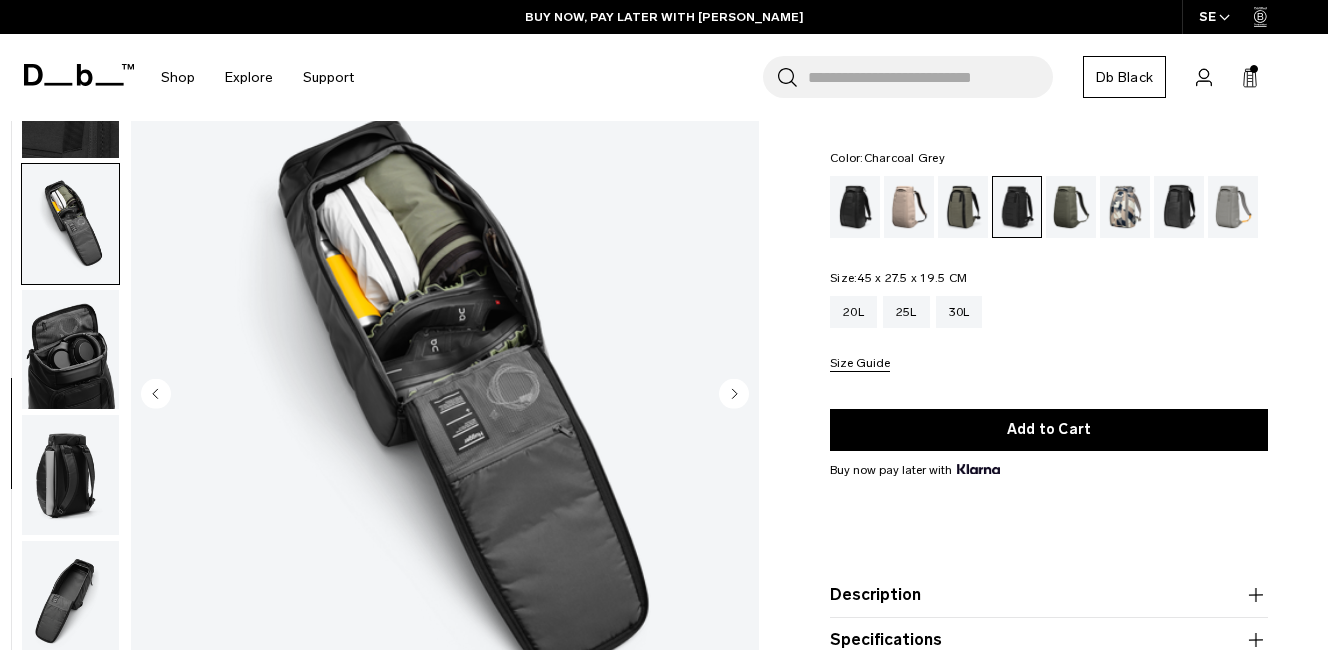 click 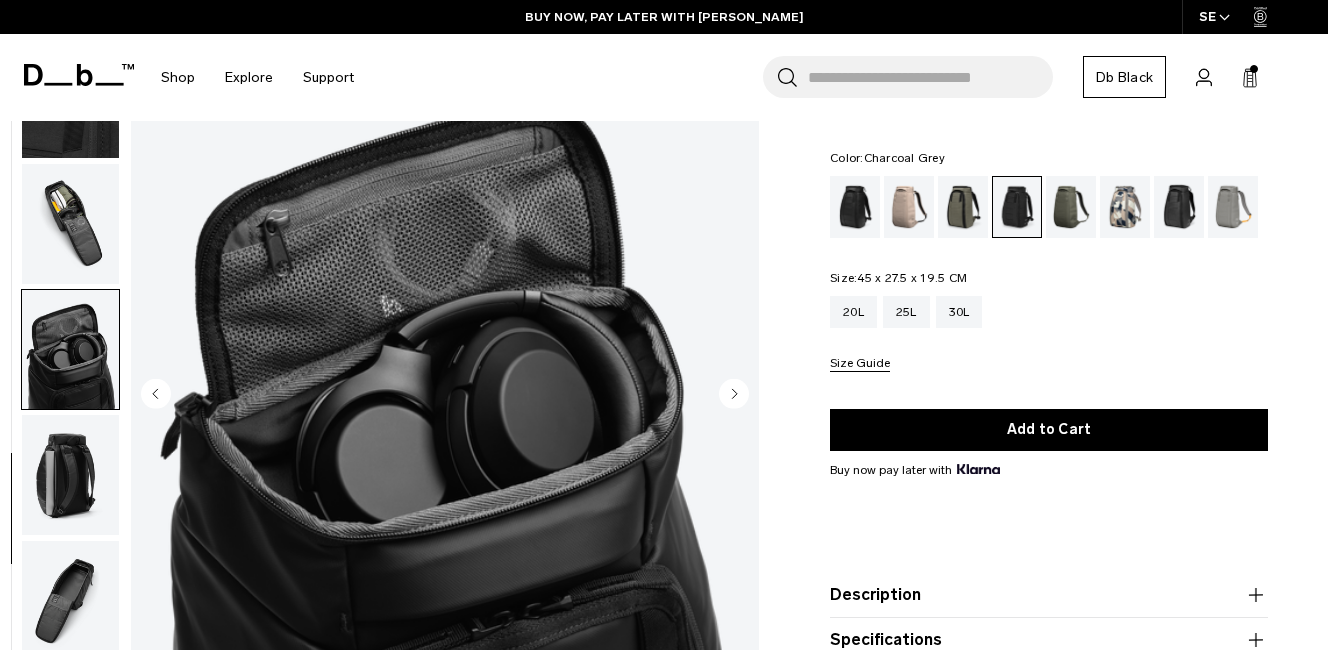 click 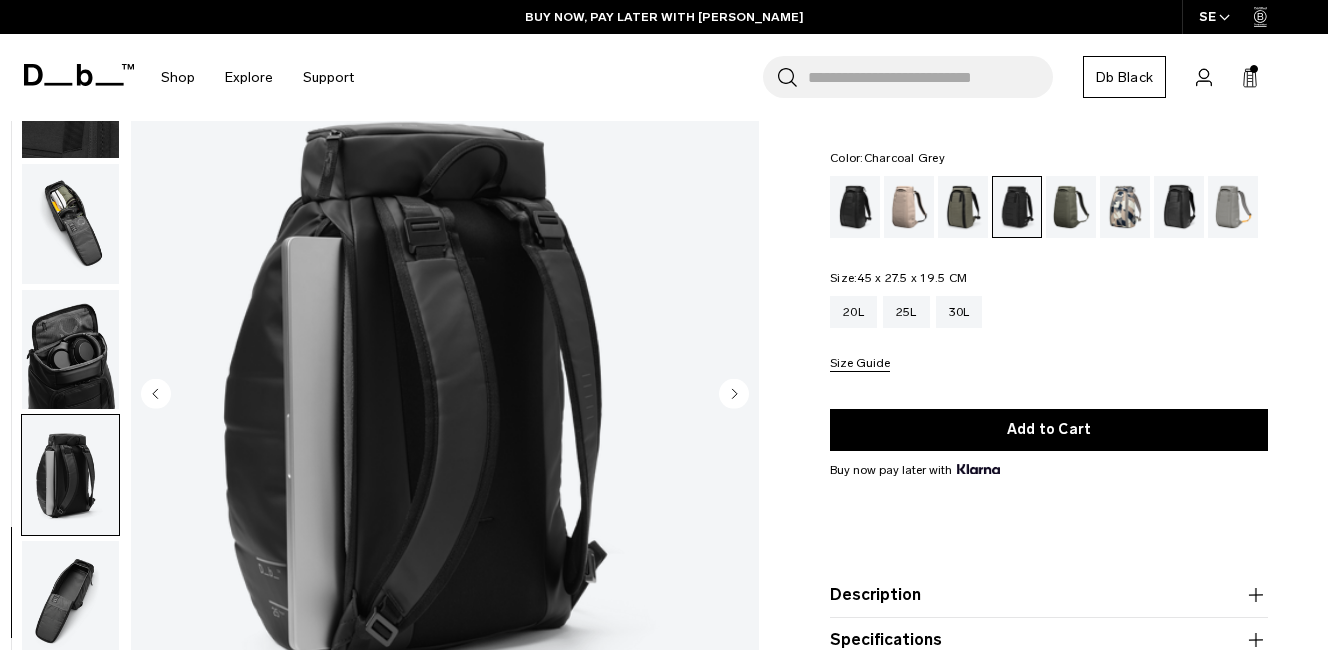 click 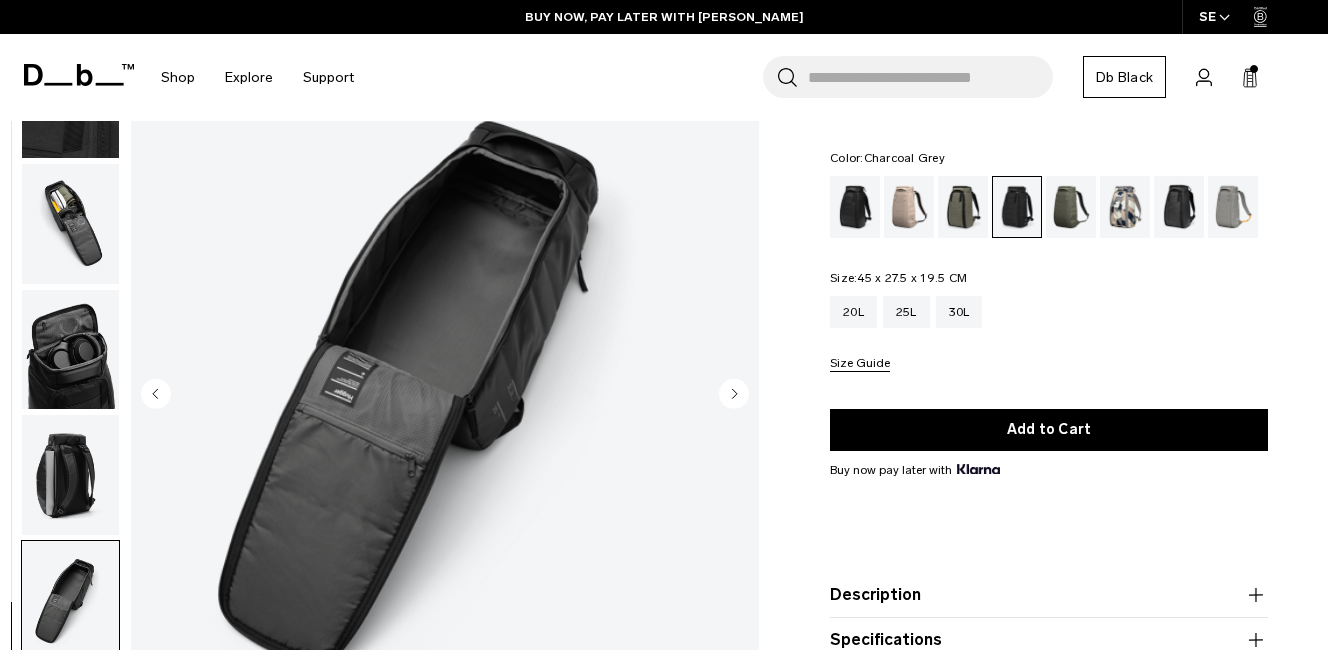 click 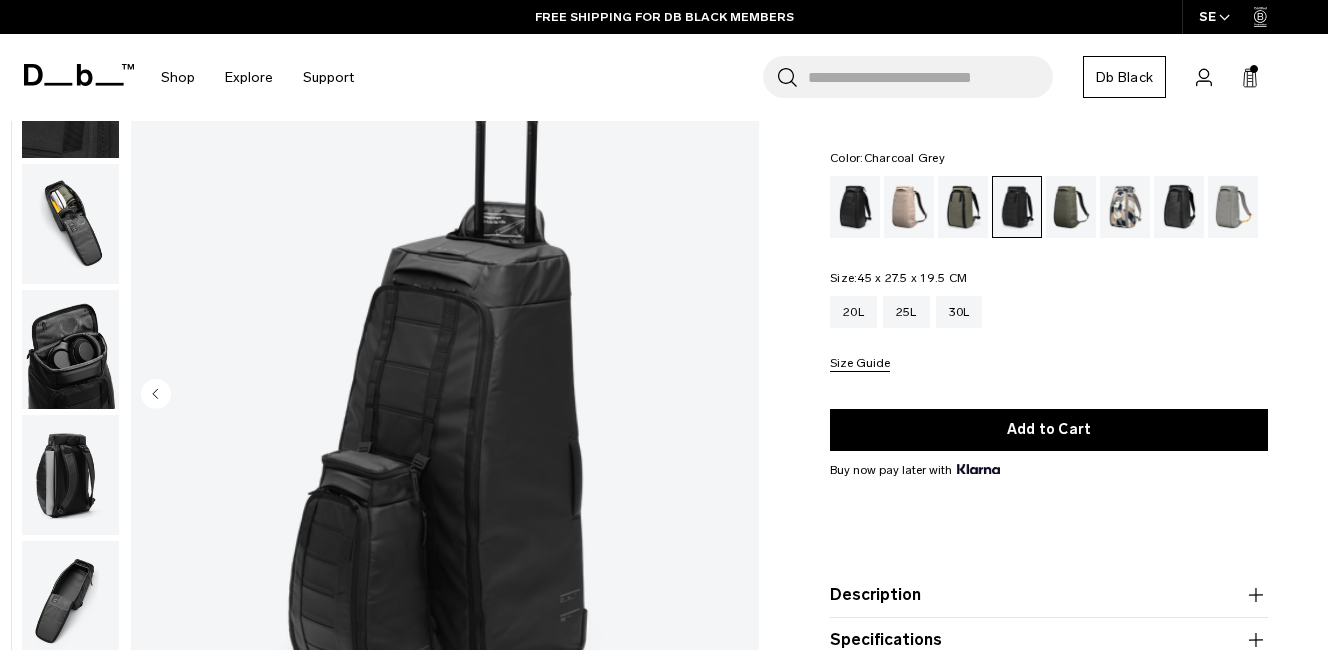 click at bounding box center (445, 396) 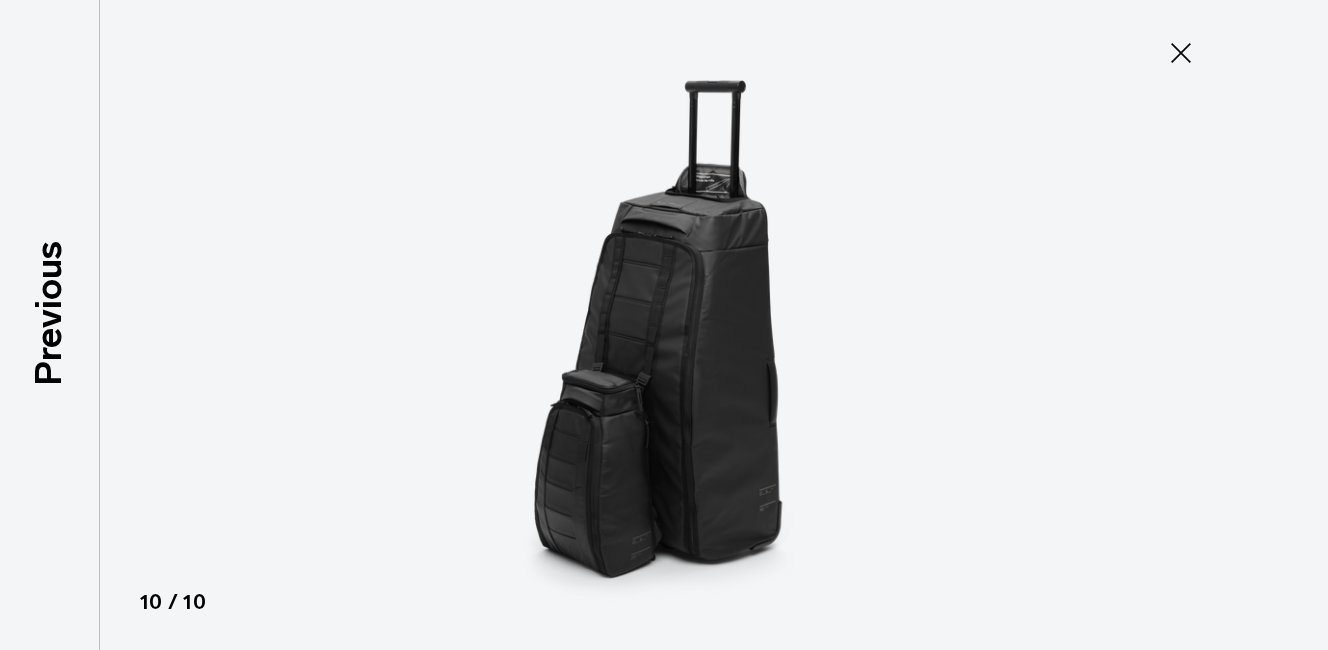 click on "Aktivera" at bounding box center [164, 8393] 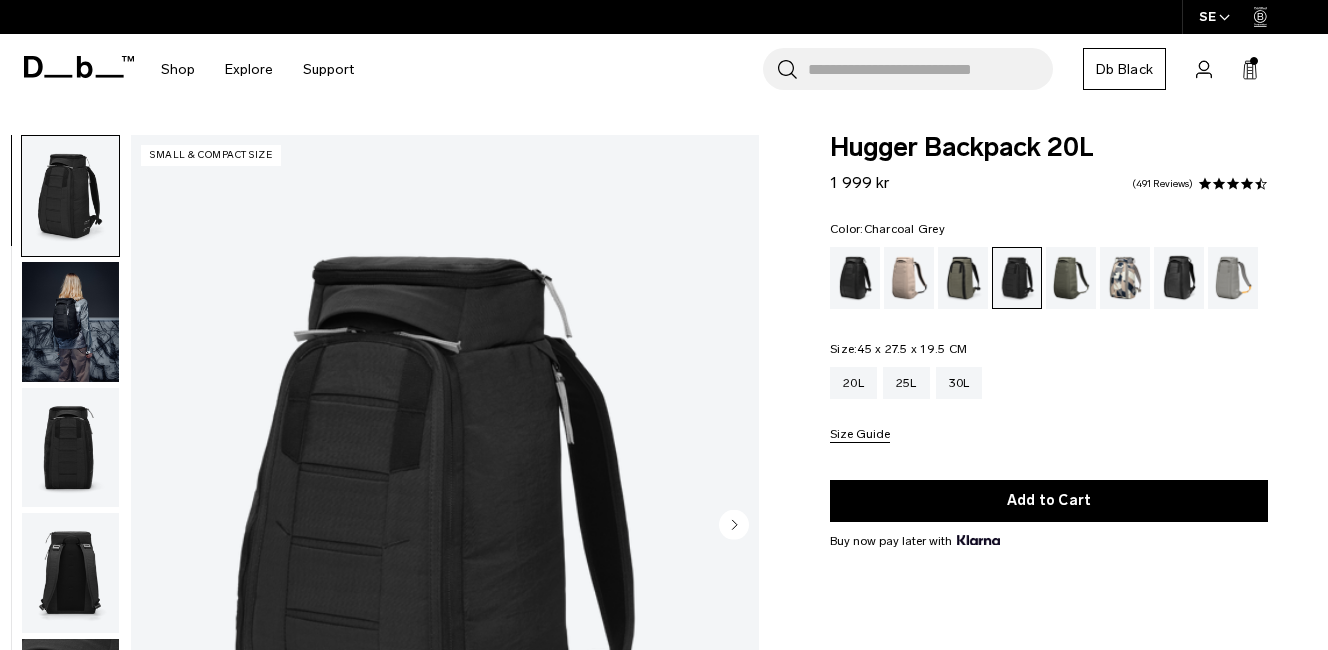 scroll, scrollTop: 0, scrollLeft: 0, axis: both 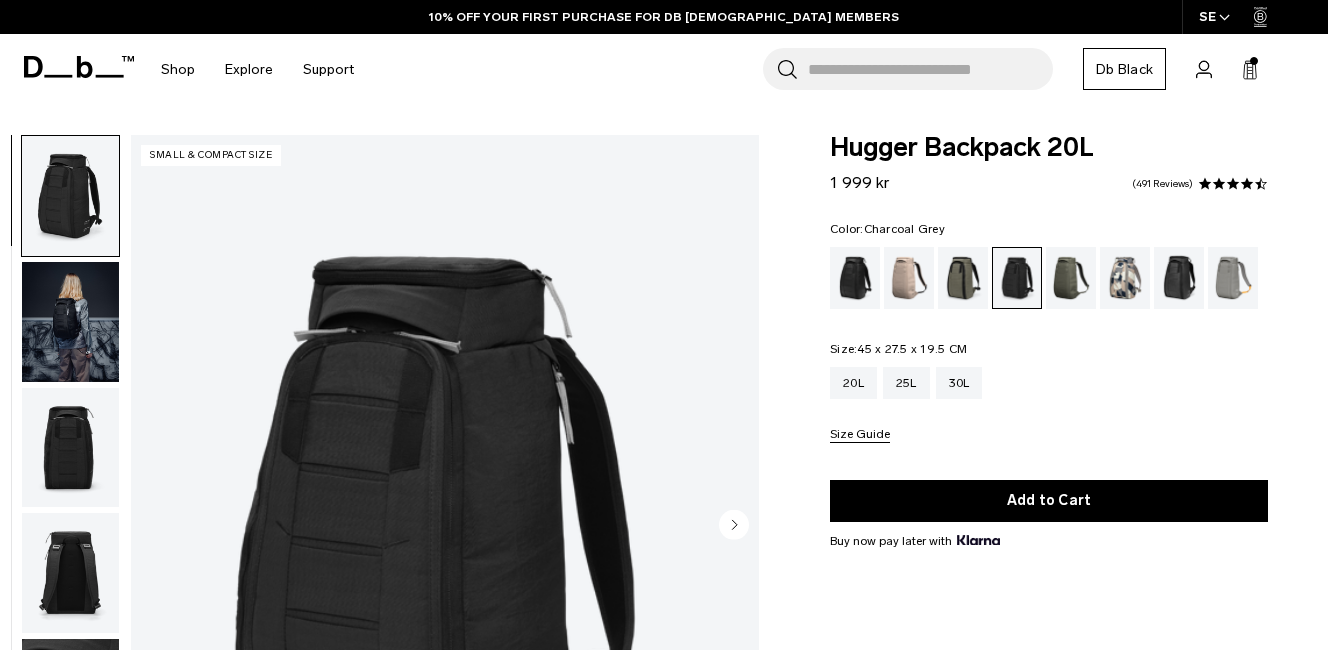 click on "OK" at bounding box center [11, 8500] 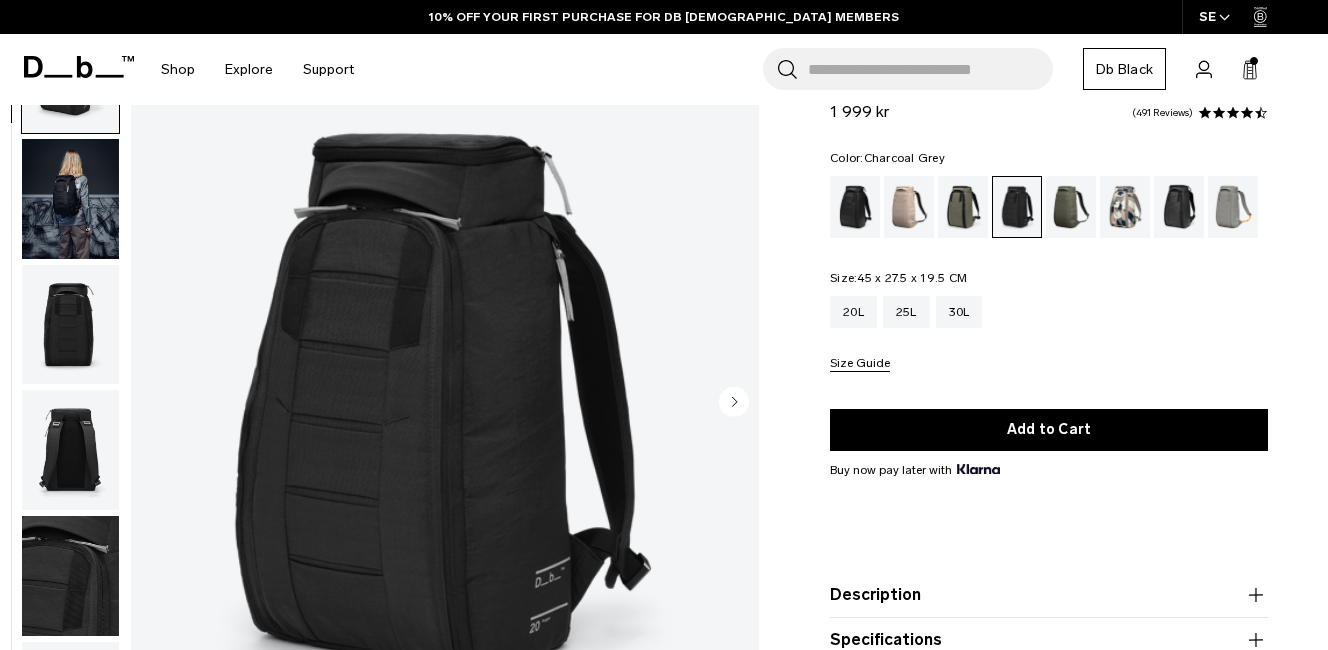 scroll, scrollTop: 124, scrollLeft: 0, axis: vertical 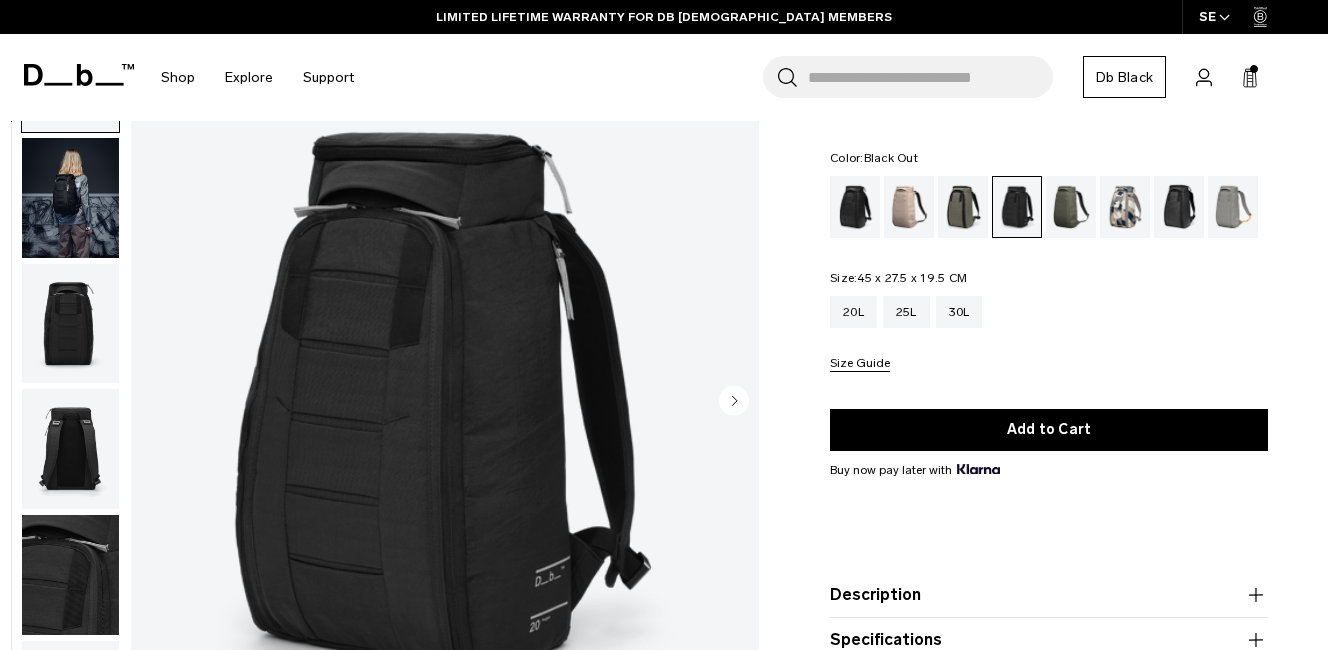 click at bounding box center [855, 207] 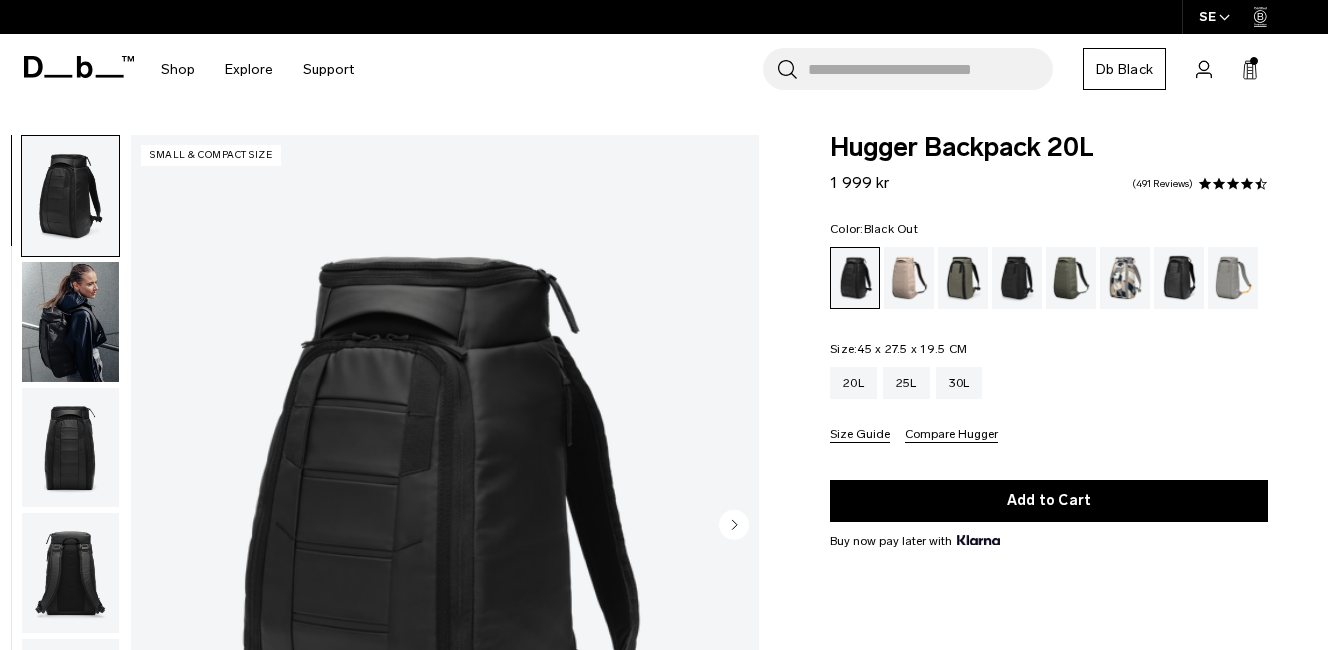 scroll, scrollTop: 0, scrollLeft: 0, axis: both 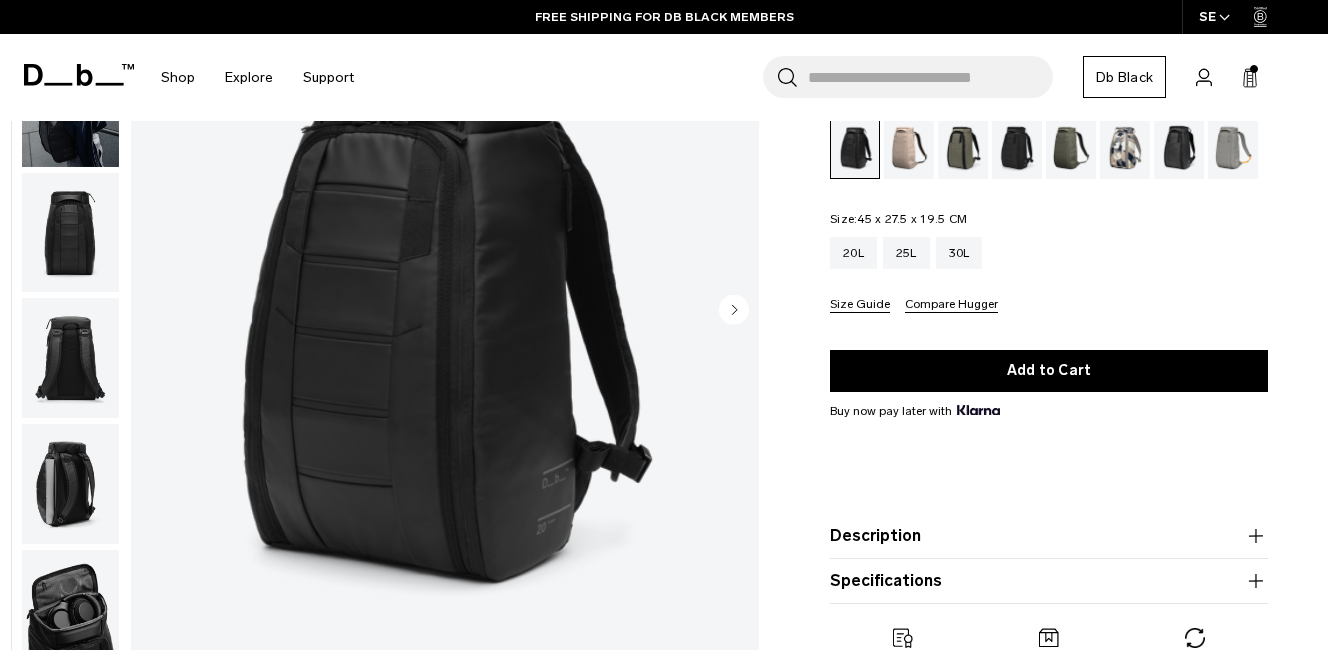 click on "Description
Even the best-selling Hugger backpack isn’t immune to reimagination. Now in a smaller, more compact size—perfect for individuals under 160cm or anyone looking for a sleek, streamlined carry. We’ve refined the exterior for a stealthier look, shortened the Hook-Up System™ webbing, added internal pockets, and improved the shoulder straps for a more ergonomic fit. Fits up to a 13” MacBook Pro. ✓ New, clean stealth design ✓ More comfortable, ergonomic fit ✓ Protects your things and holds its shape ✓ Redesigned using conscious or recycled materials where possible ✓ Hook-Up System™️ compatible" at bounding box center (1049, 536) 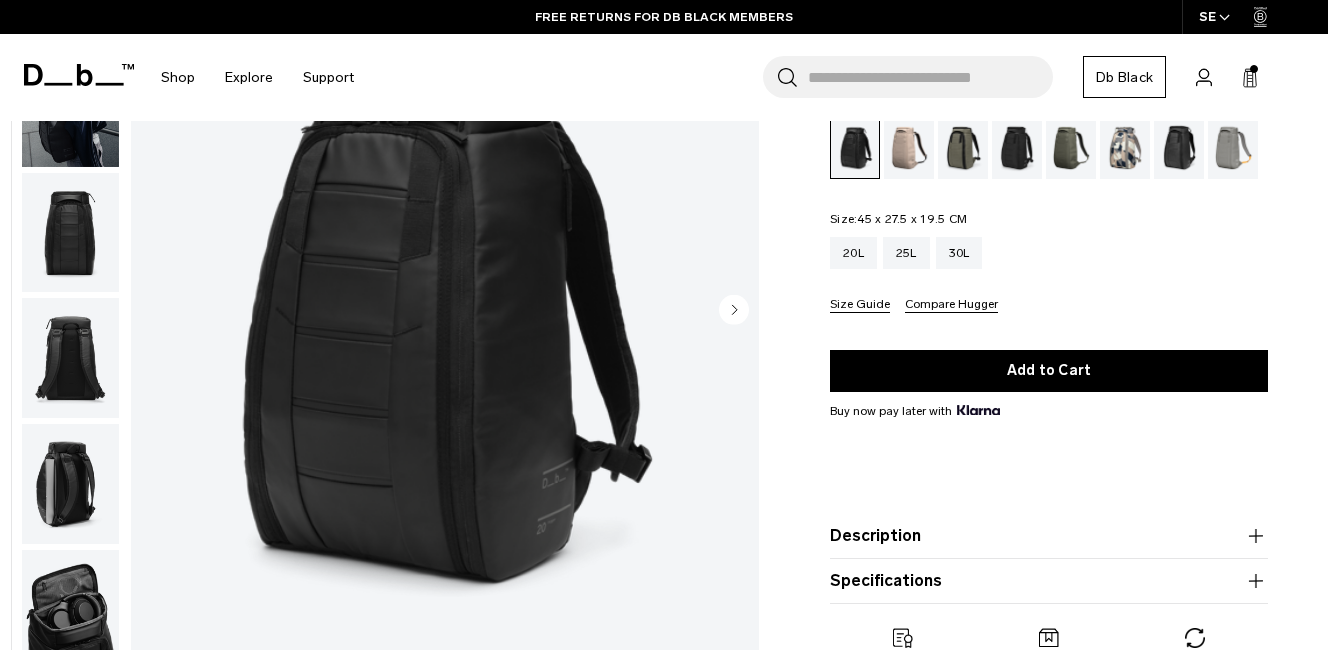 click 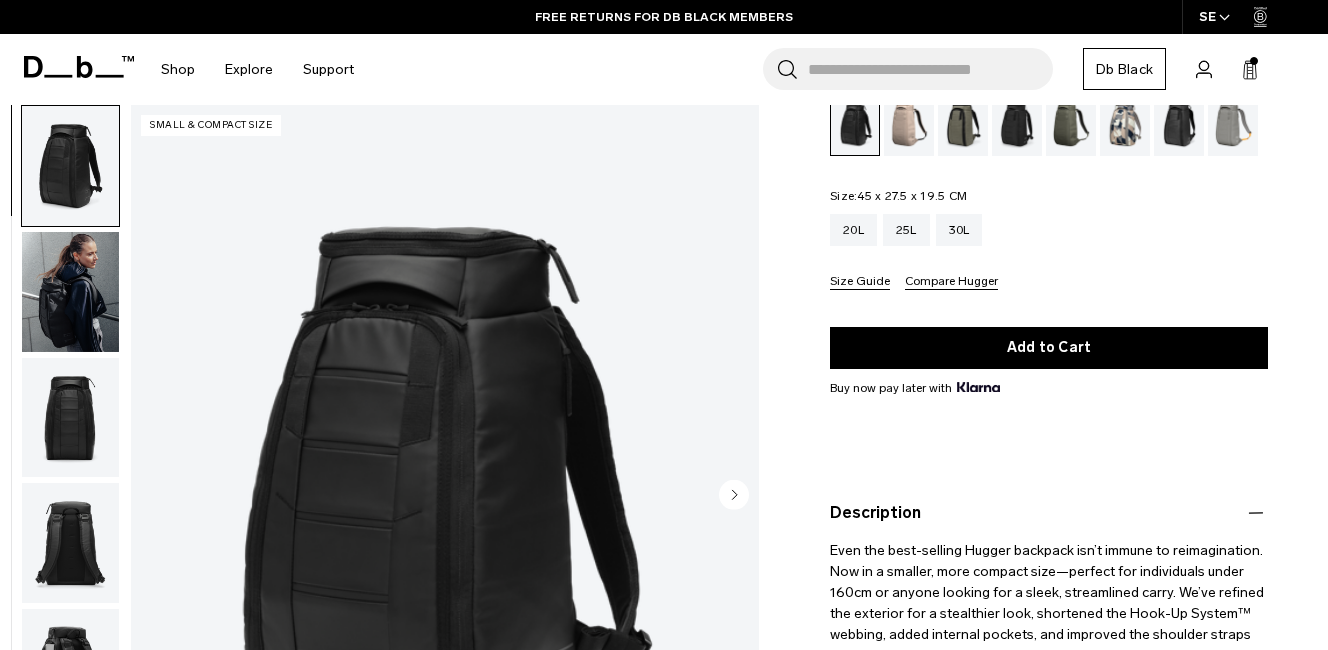 scroll, scrollTop: 0, scrollLeft: 0, axis: both 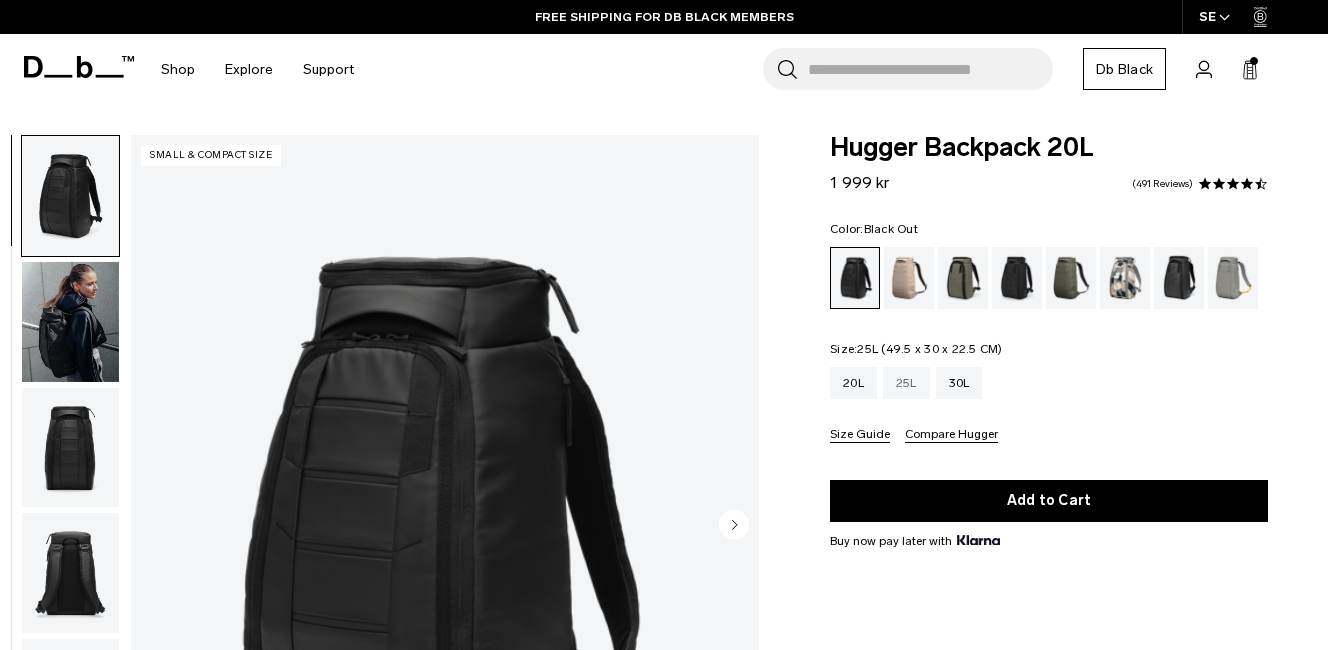 click on "25L" at bounding box center (906, 383) 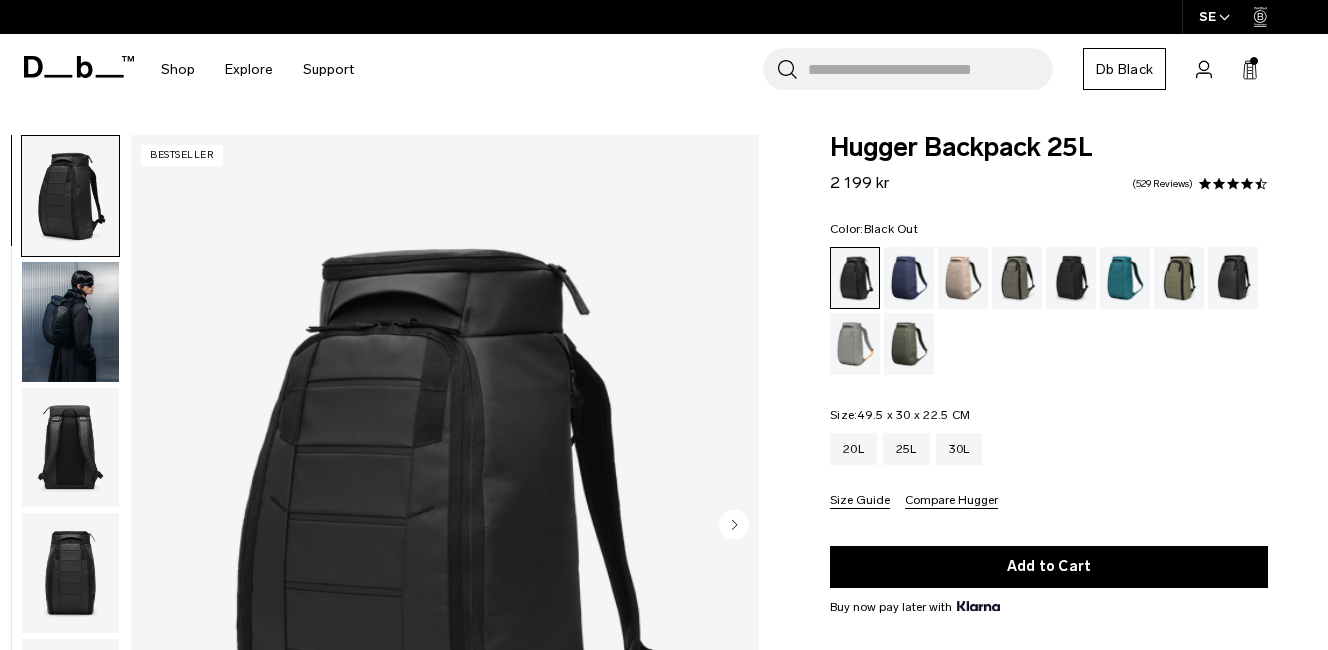 scroll, scrollTop: 0, scrollLeft: 0, axis: both 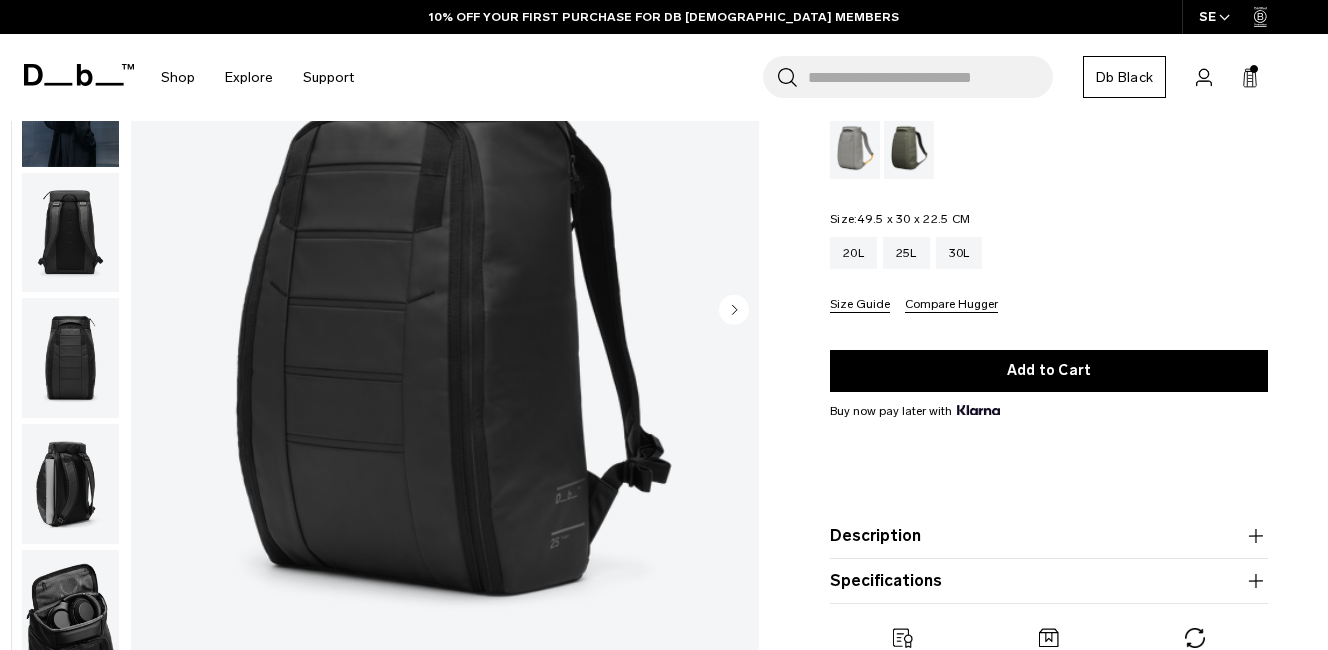 click on "Description" at bounding box center [1049, 536] 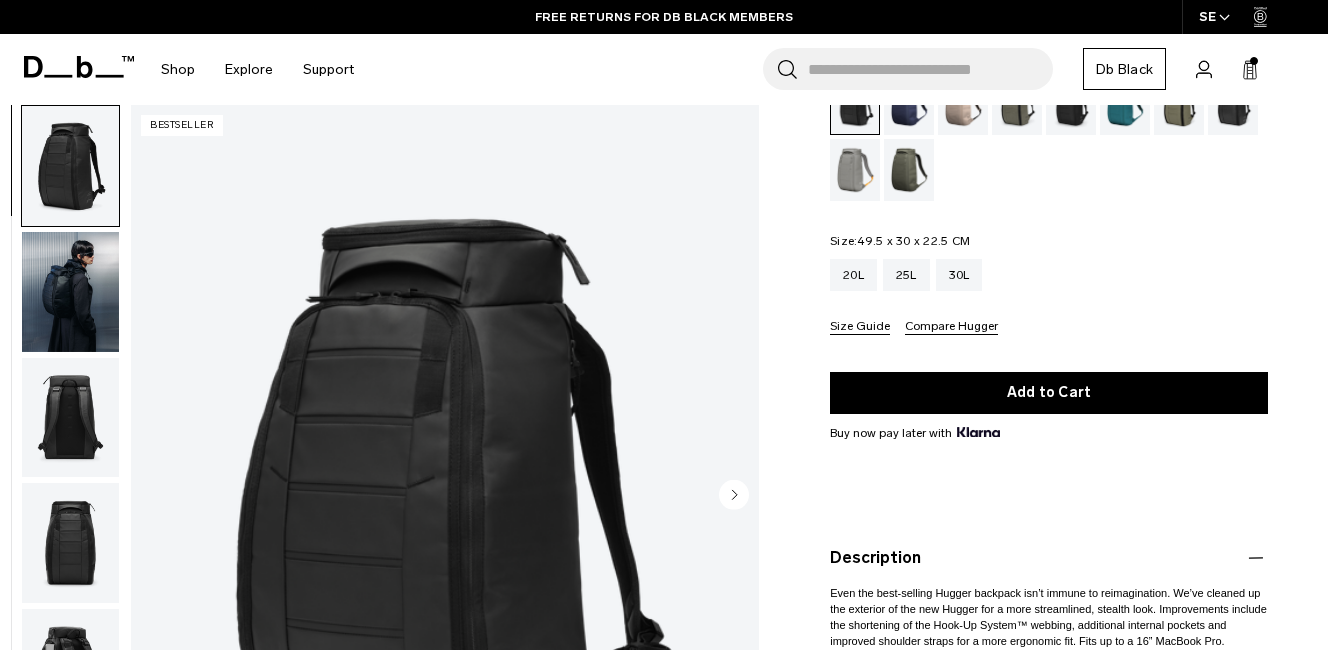 scroll, scrollTop: 169, scrollLeft: 0, axis: vertical 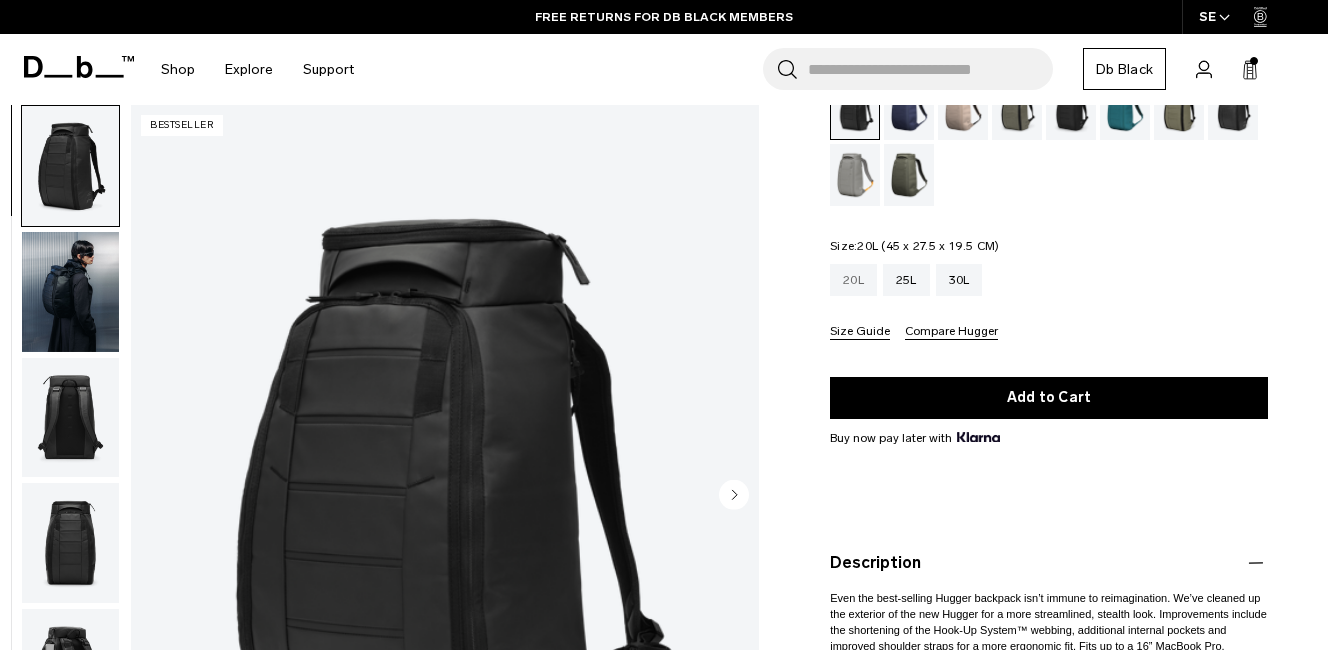 click on "20L" at bounding box center (853, 280) 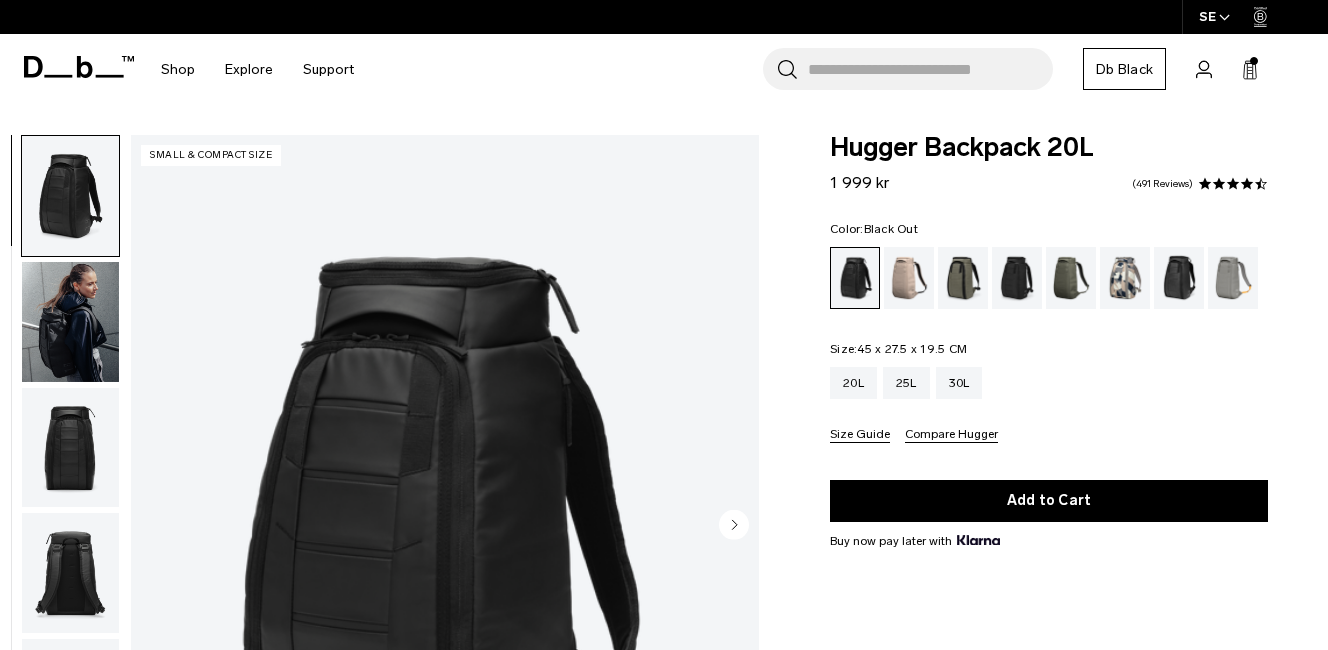 scroll, scrollTop: 0, scrollLeft: 0, axis: both 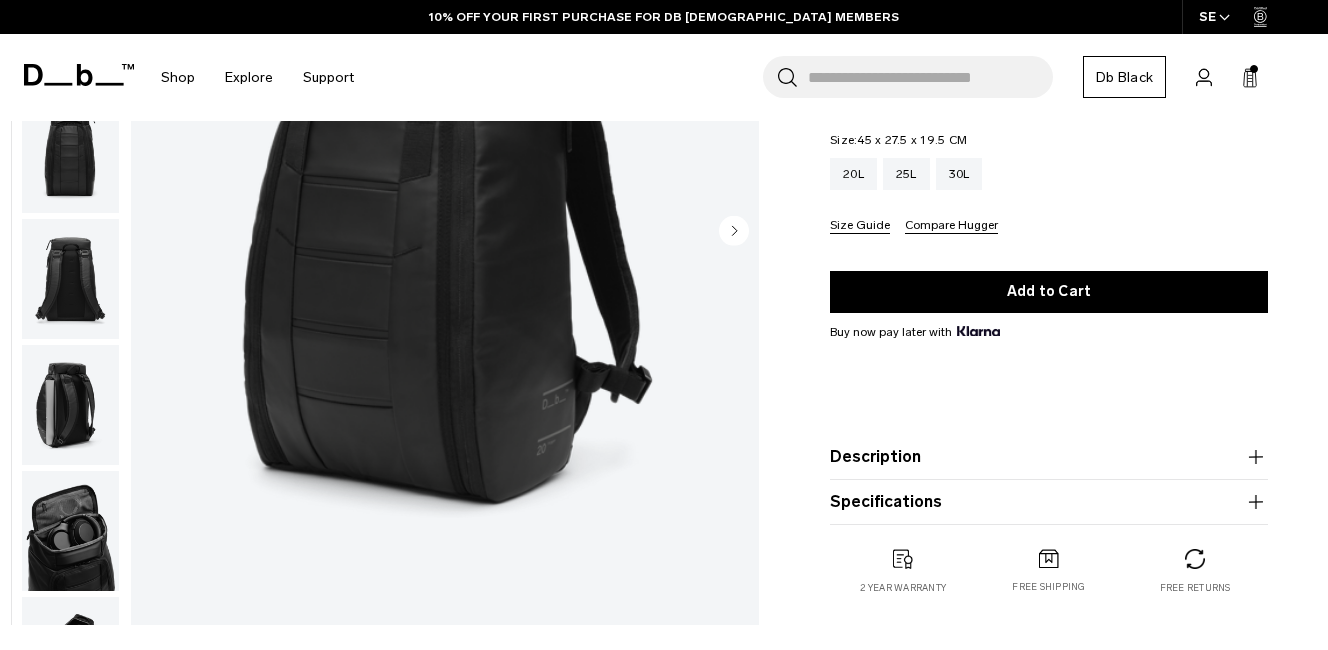 click on "Description" at bounding box center [1049, 457] 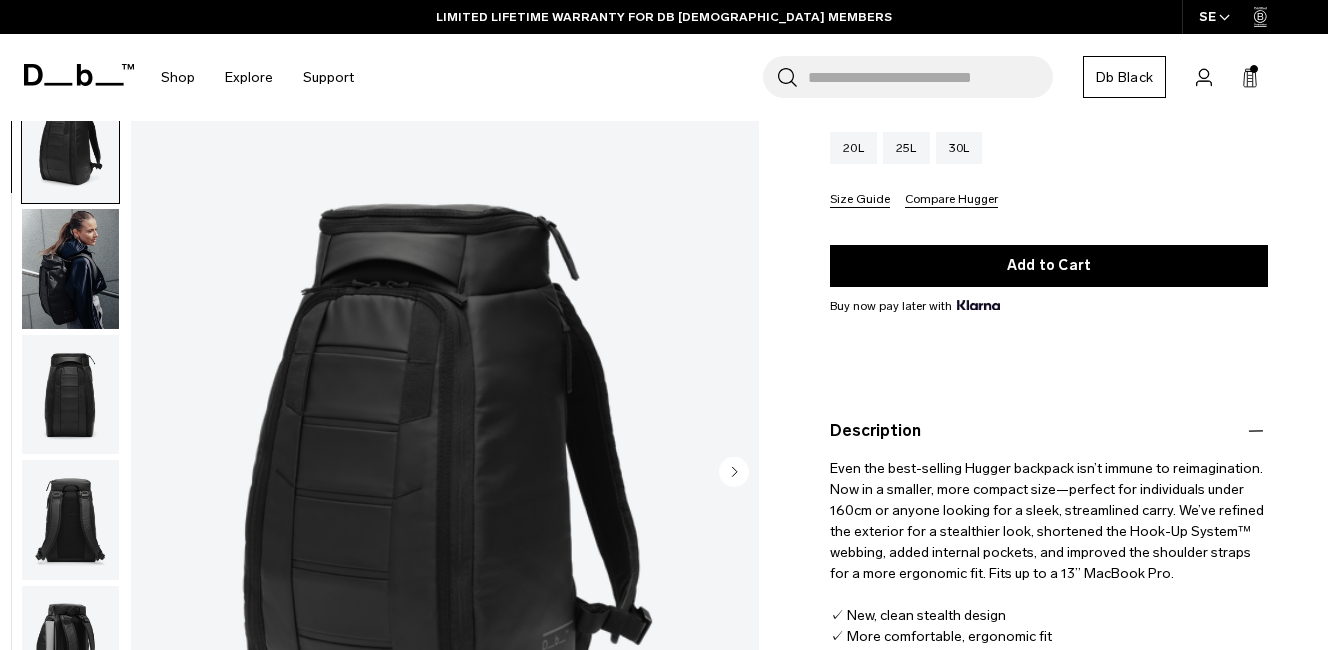 scroll, scrollTop: 140, scrollLeft: 0, axis: vertical 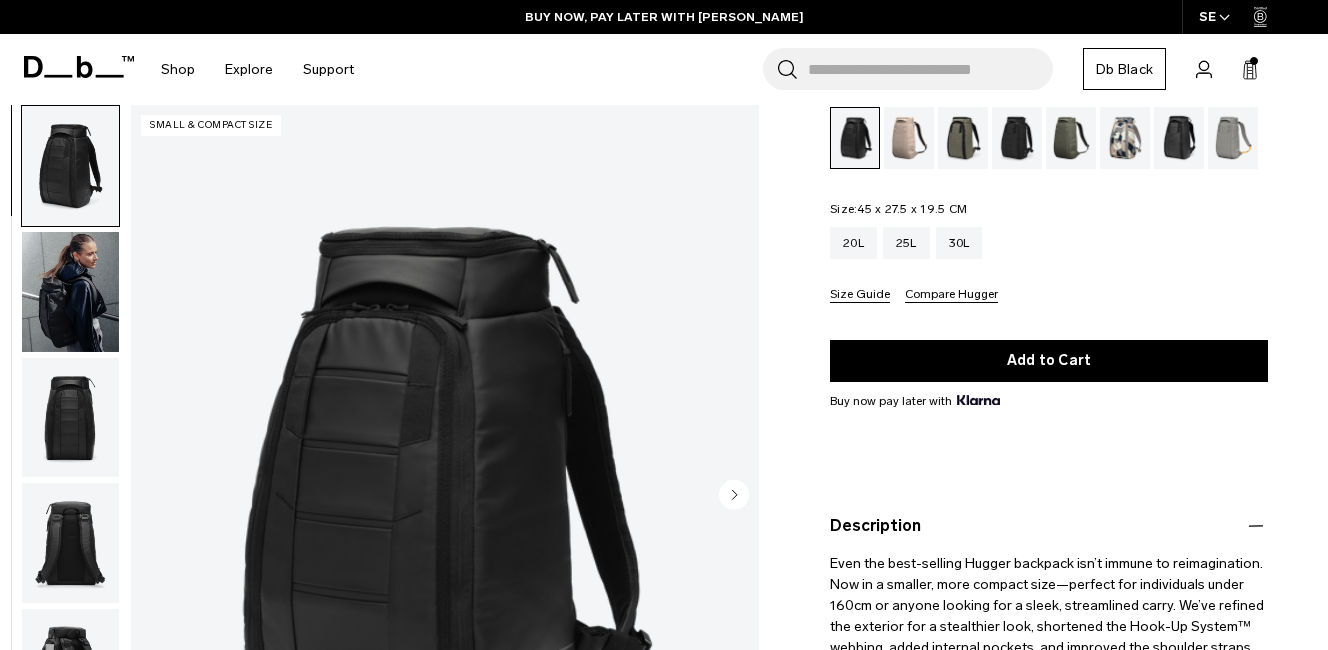 click at bounding box center [1017, 138] 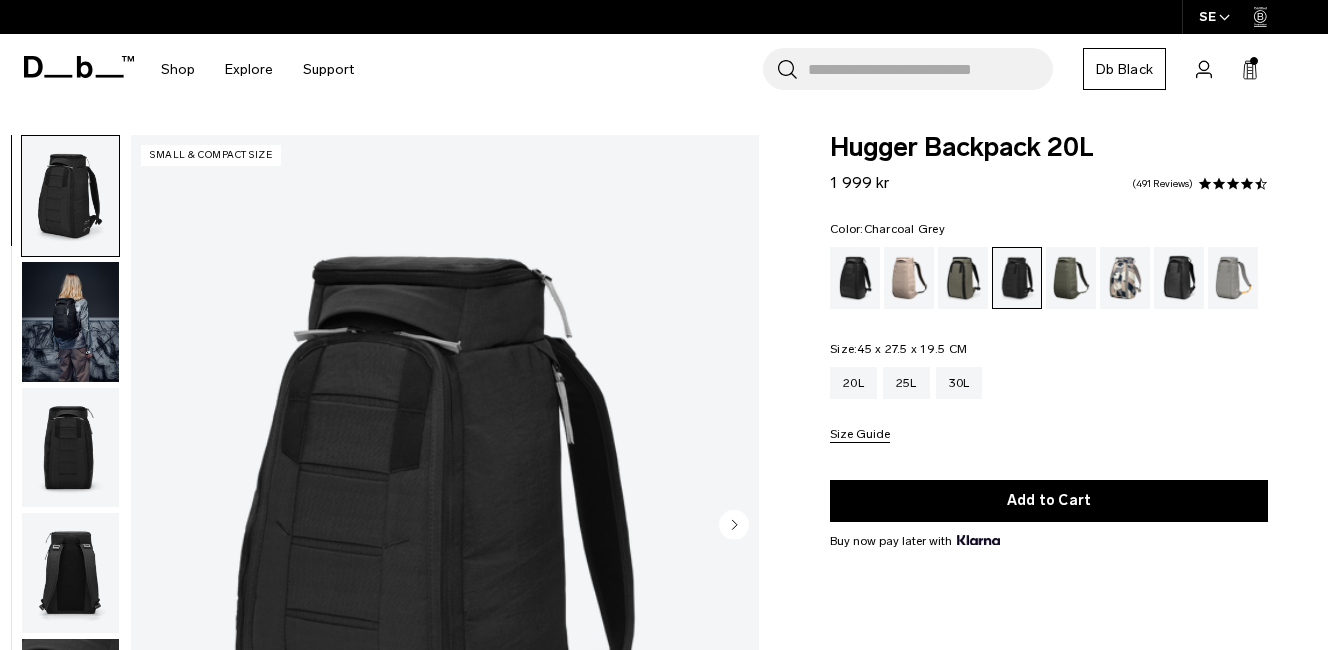 scroll, scrollTop: 88, scrollLeft: 0, axis: vertical 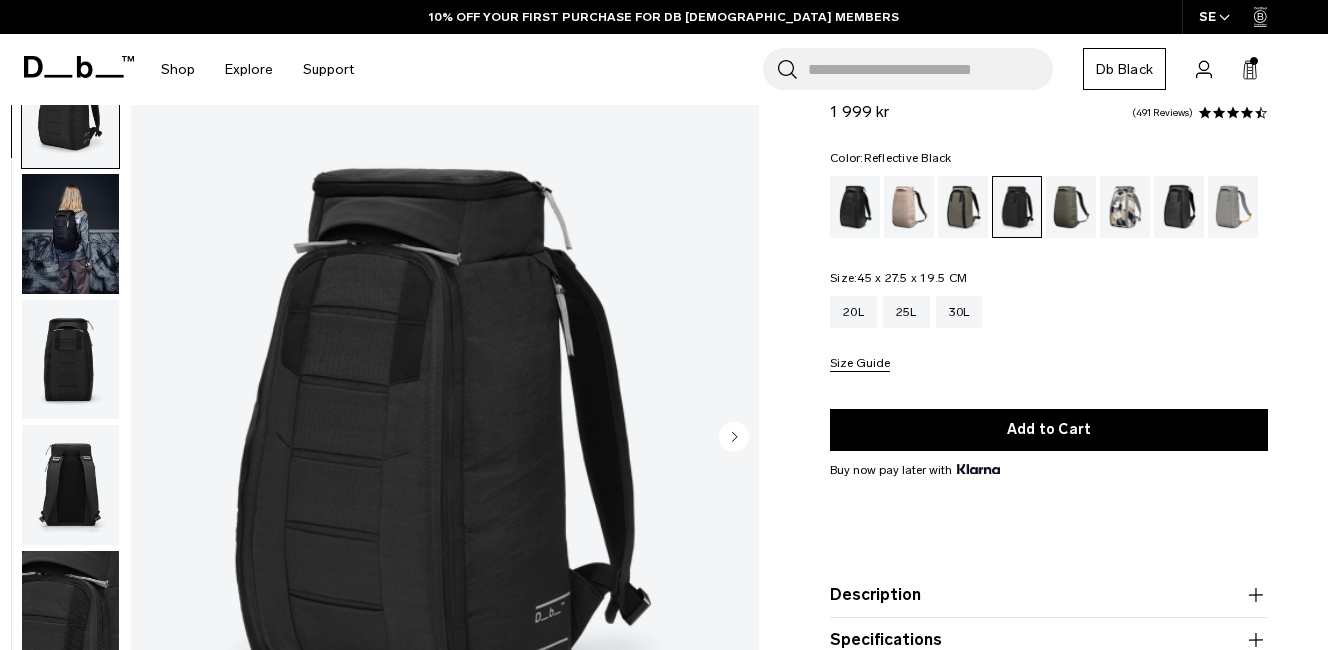 click at bounding box center [1179, 207] 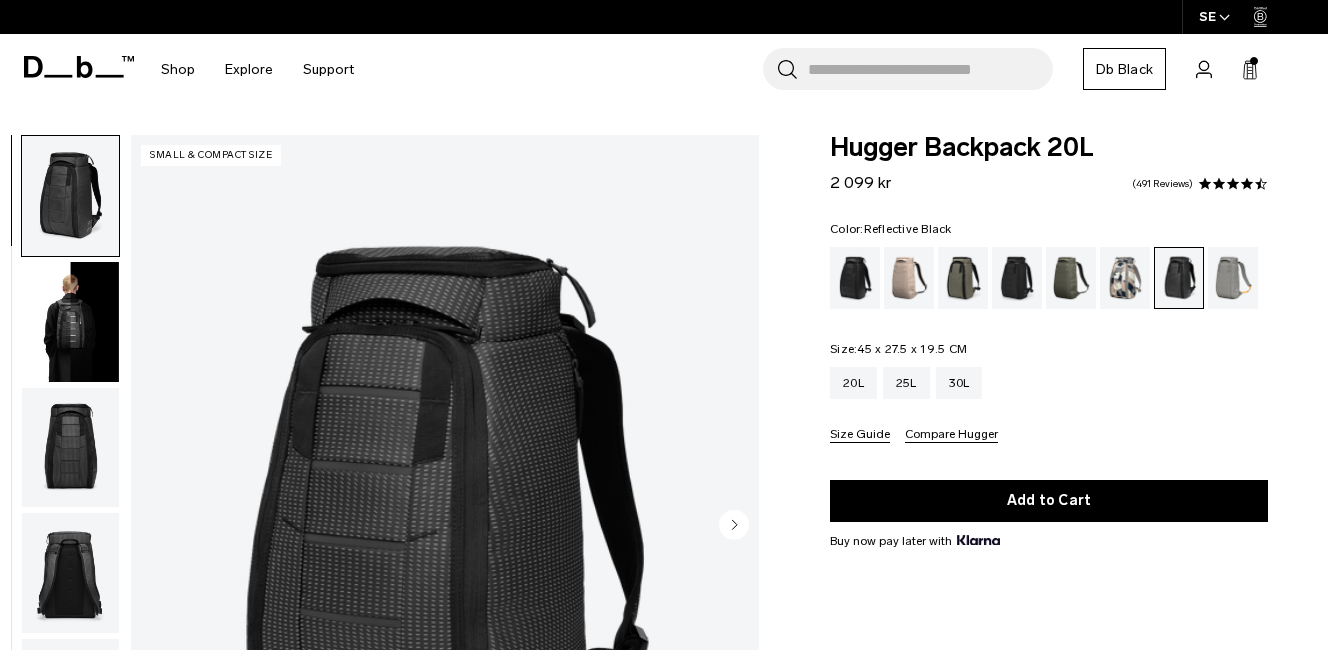 scroll, scrollTop: 190, scrollLeft: 0, axis: vertical 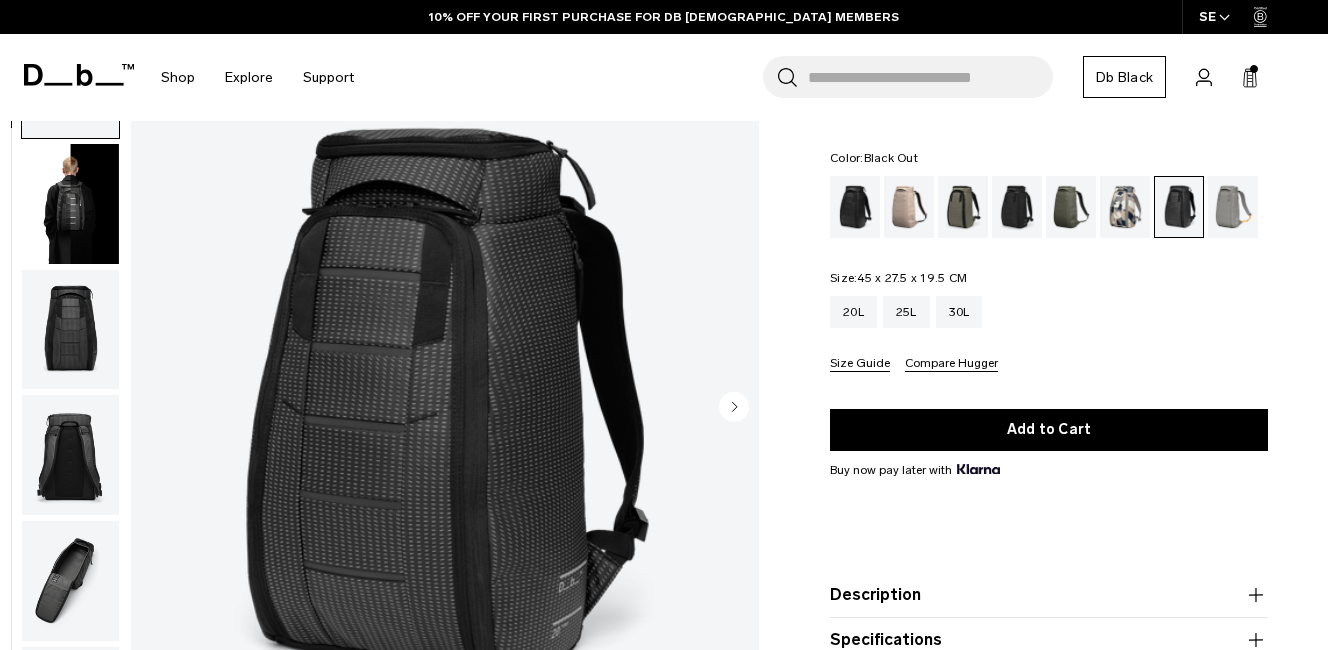 click at bounding box center (855, 207) 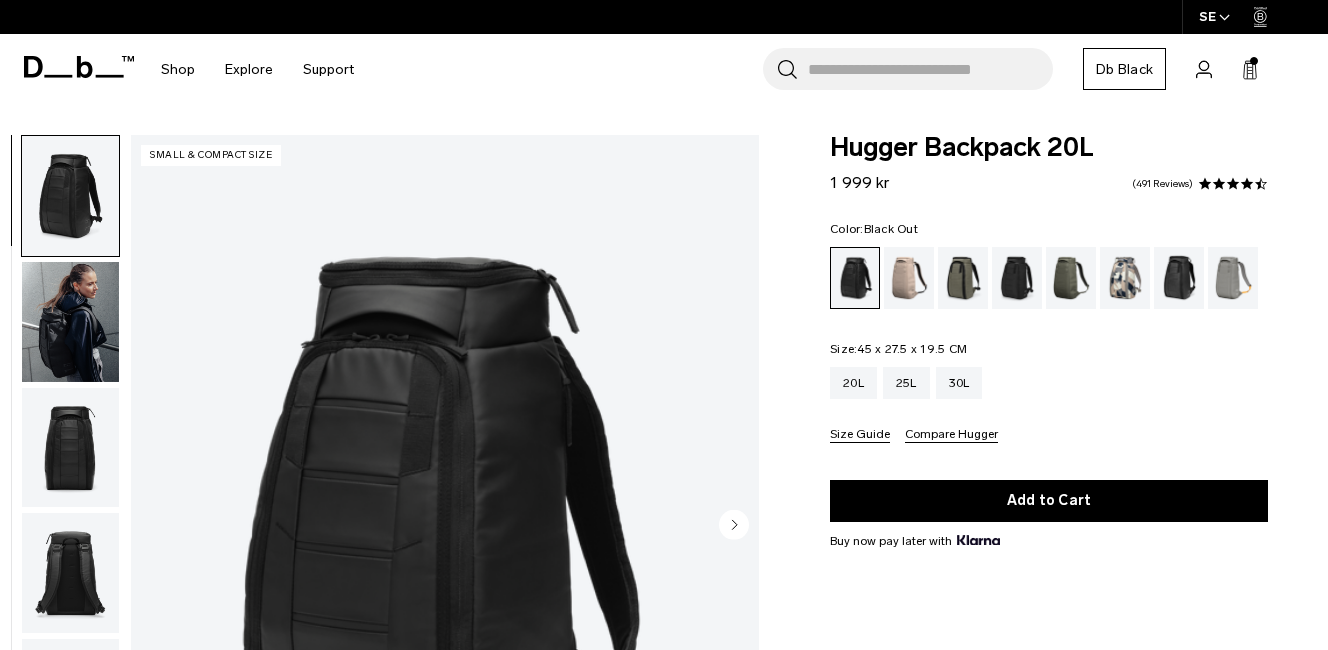 scroll, scrollTop: 152, scrollLeft: 0, axis: vertical 